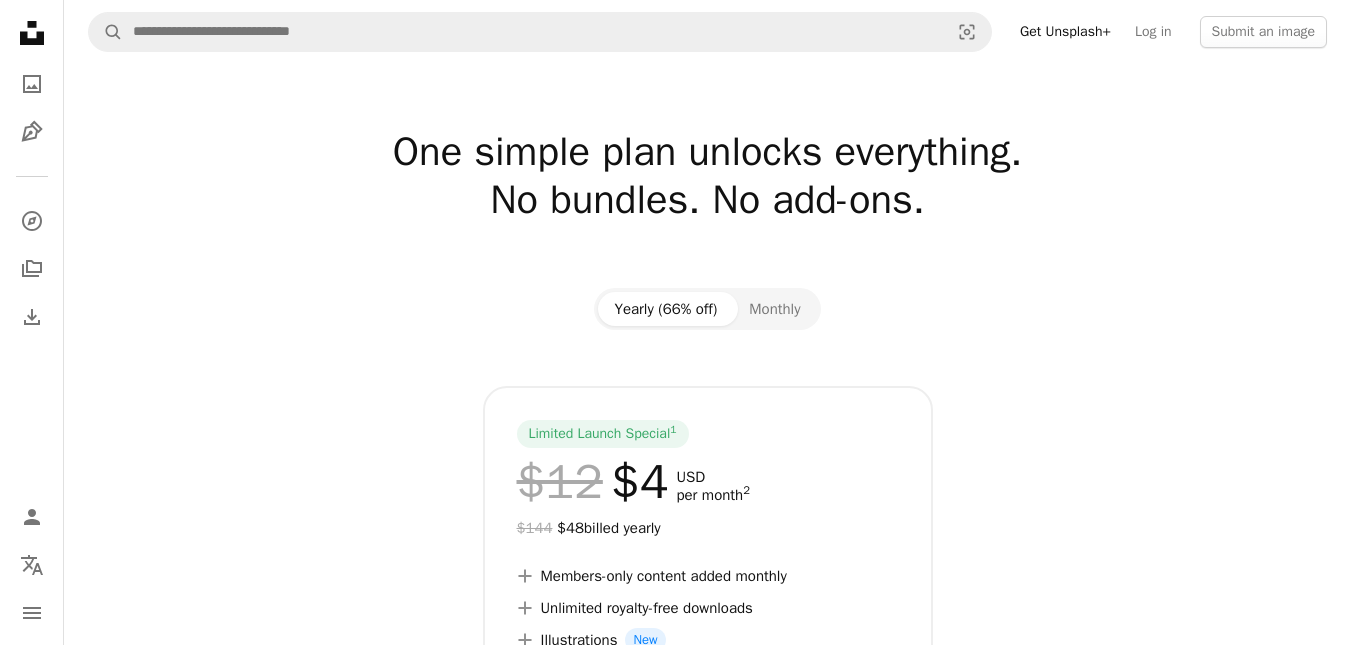 scroll, scrollTop: 0, scrollLeft: 0, axis: both 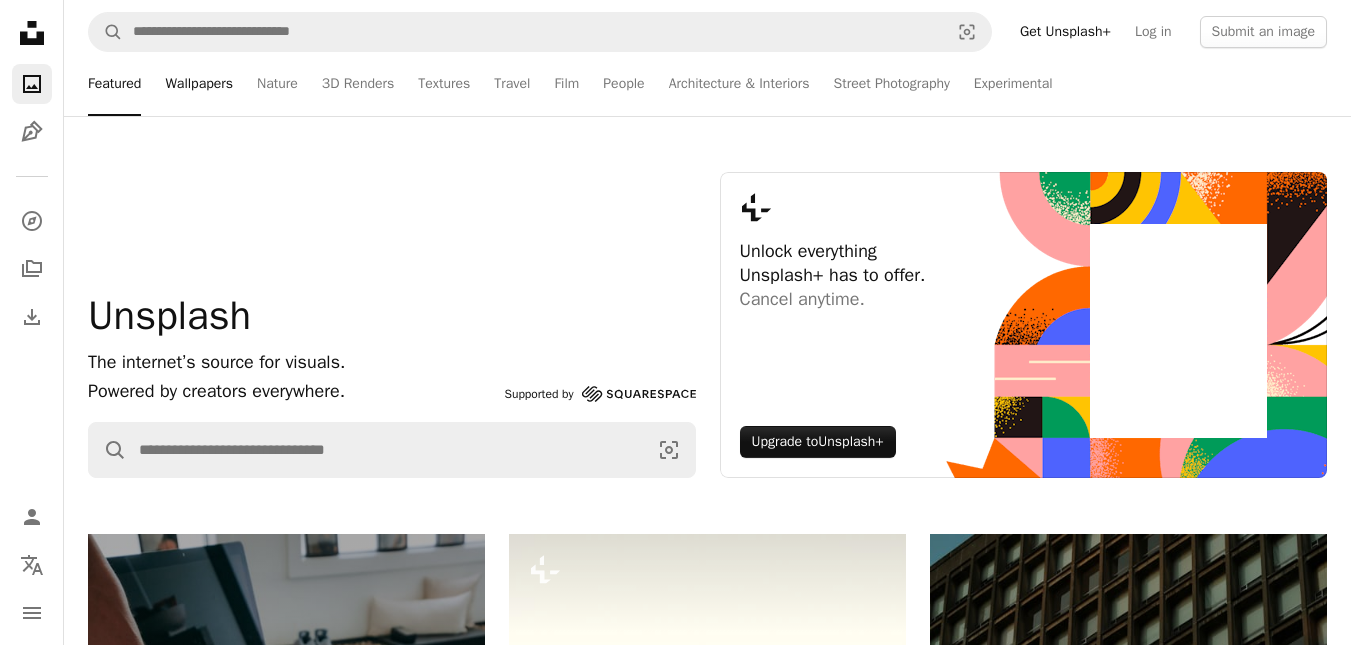 click on "Wallpapers" at bounding box center (199, 84) 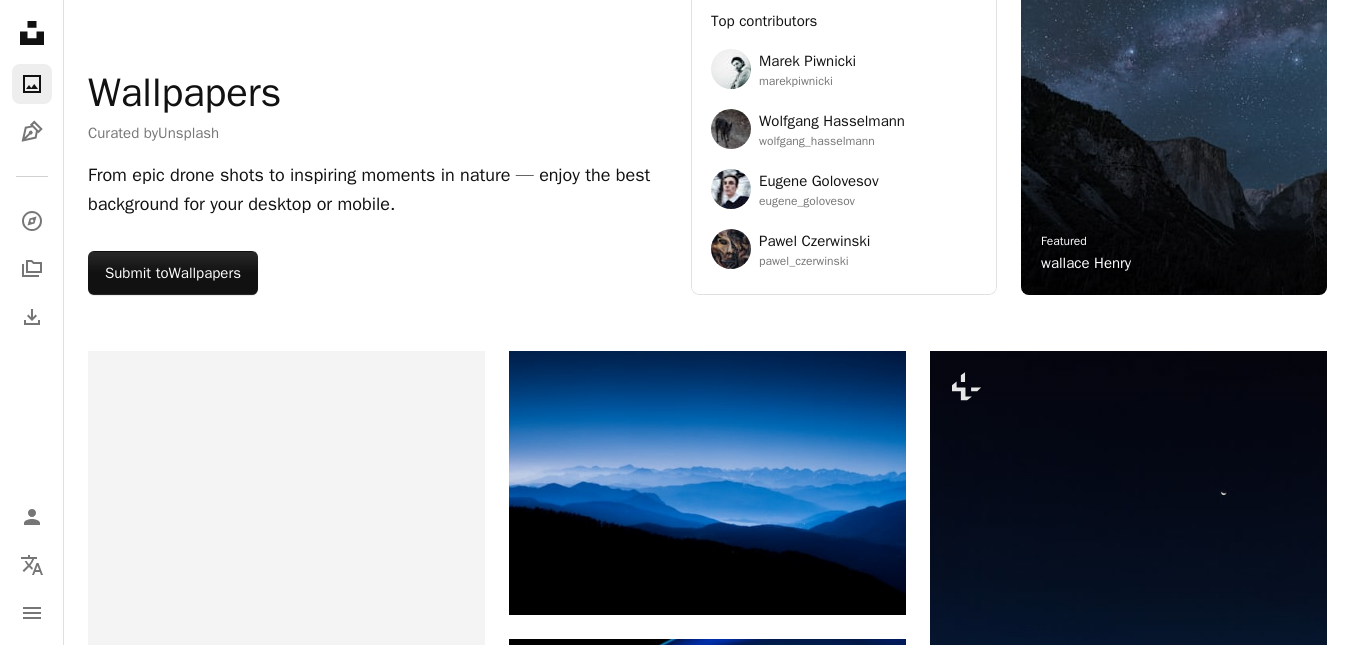 scroll, scrollTop: 176, scrollLeft: 0, axis: vertical 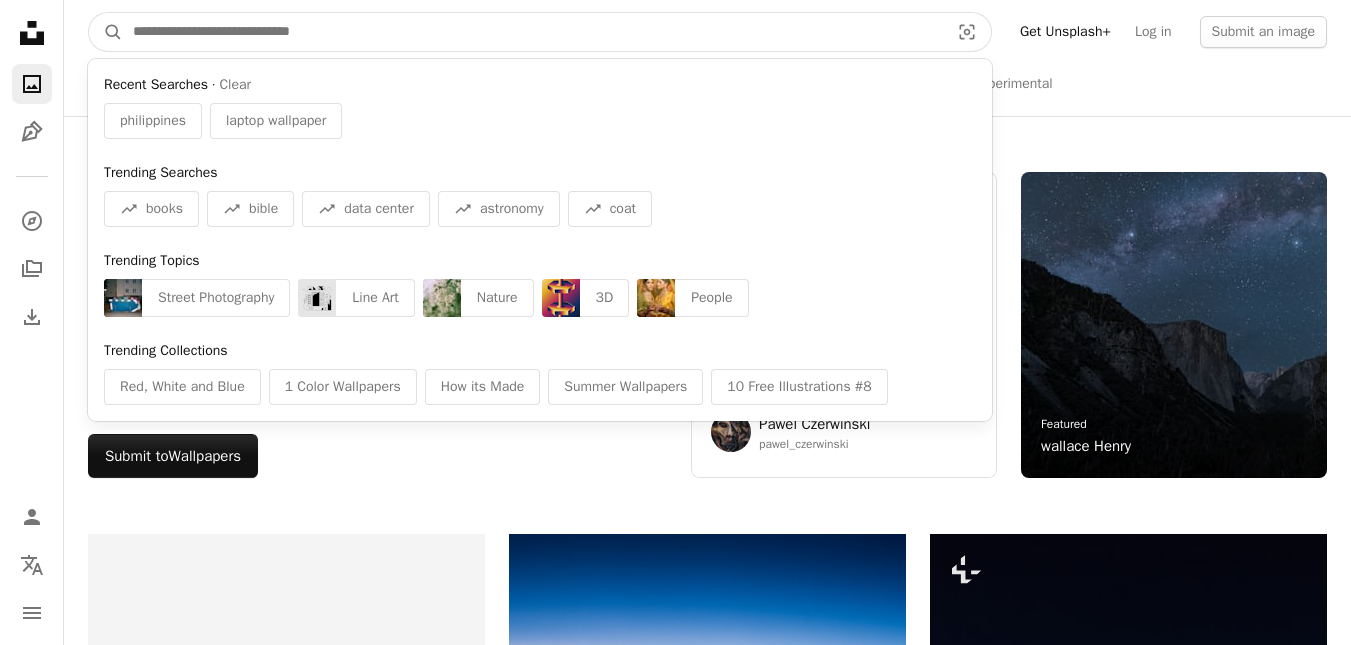 click at bounding box center [533, 32] 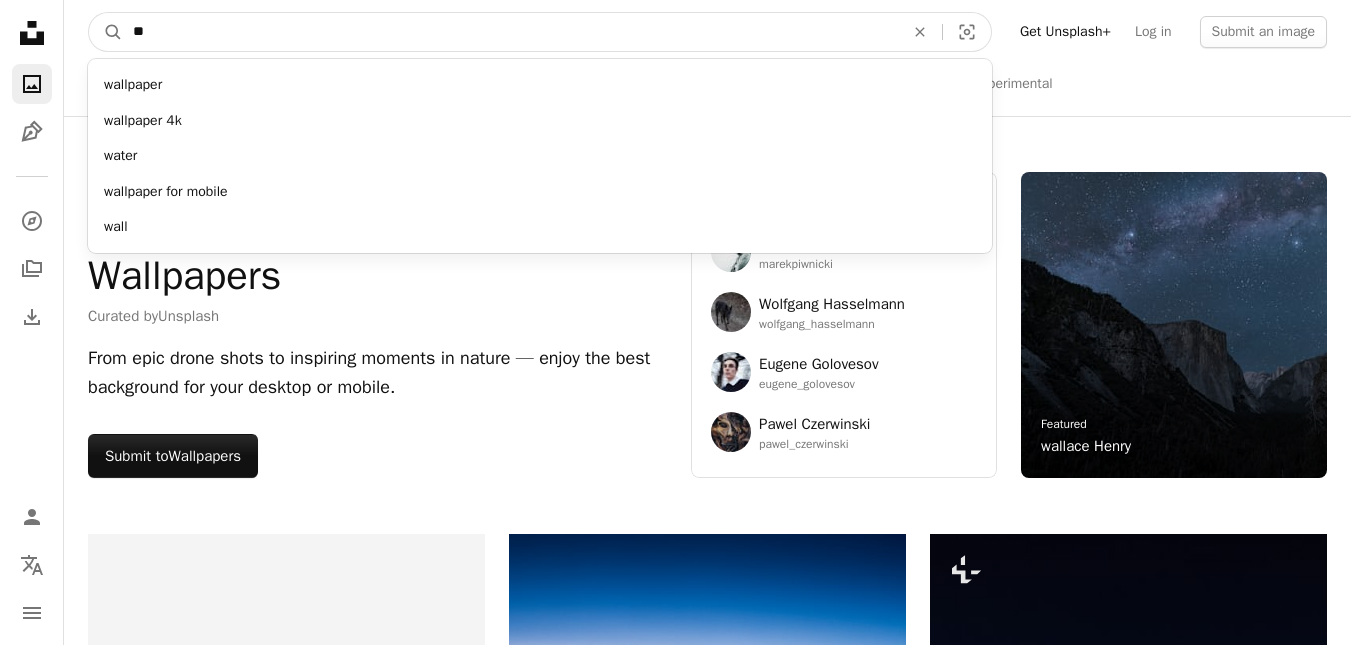 type on "*" 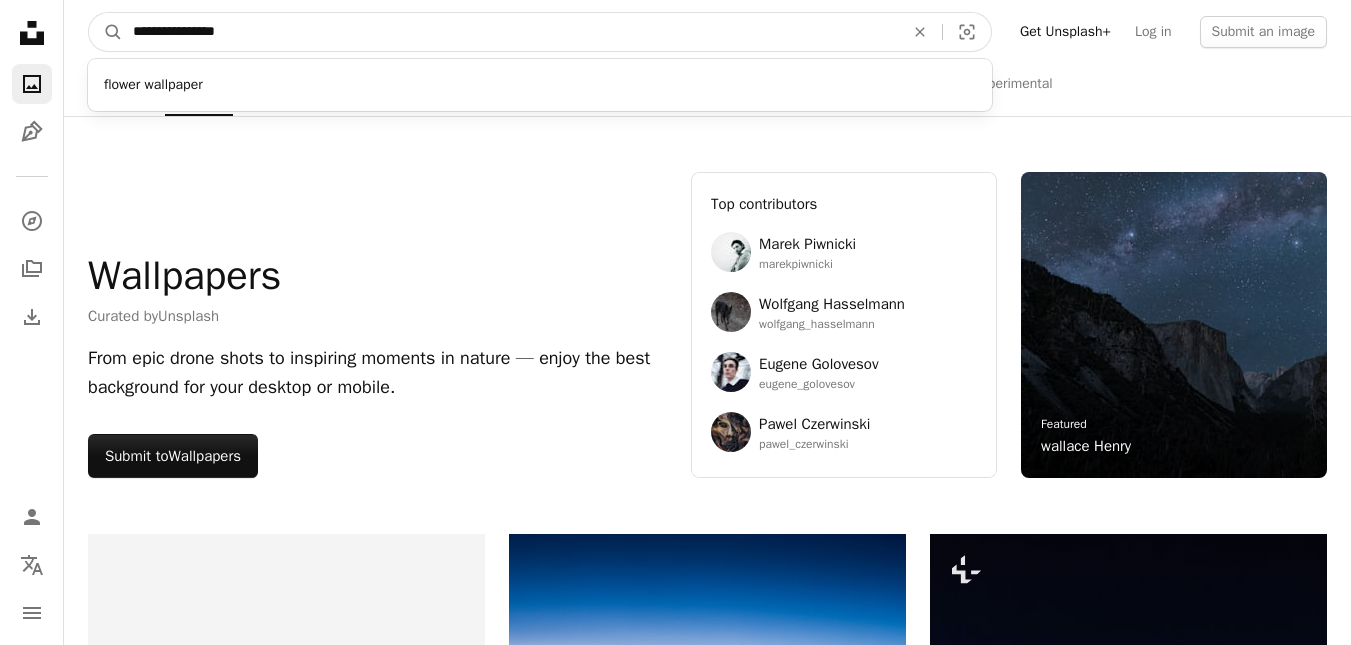 type on "**********" 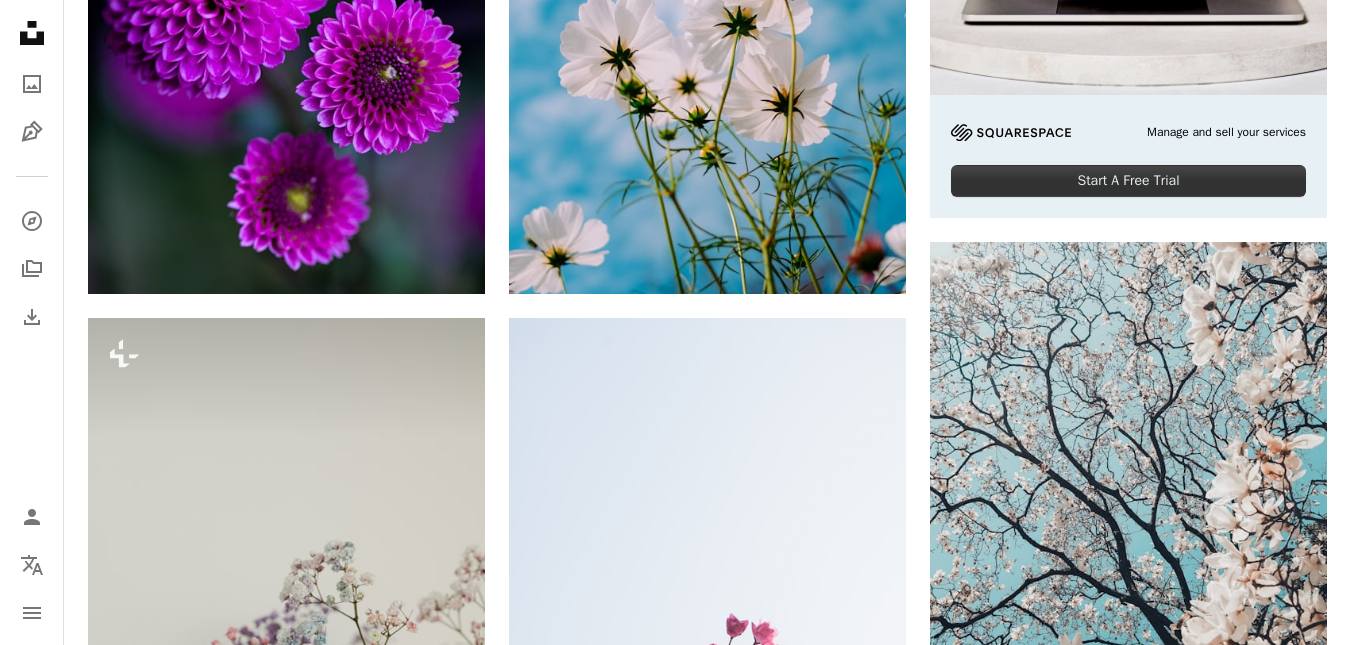 scroll, scrollTop: 864, scrollLeft: 0, axis: vertical 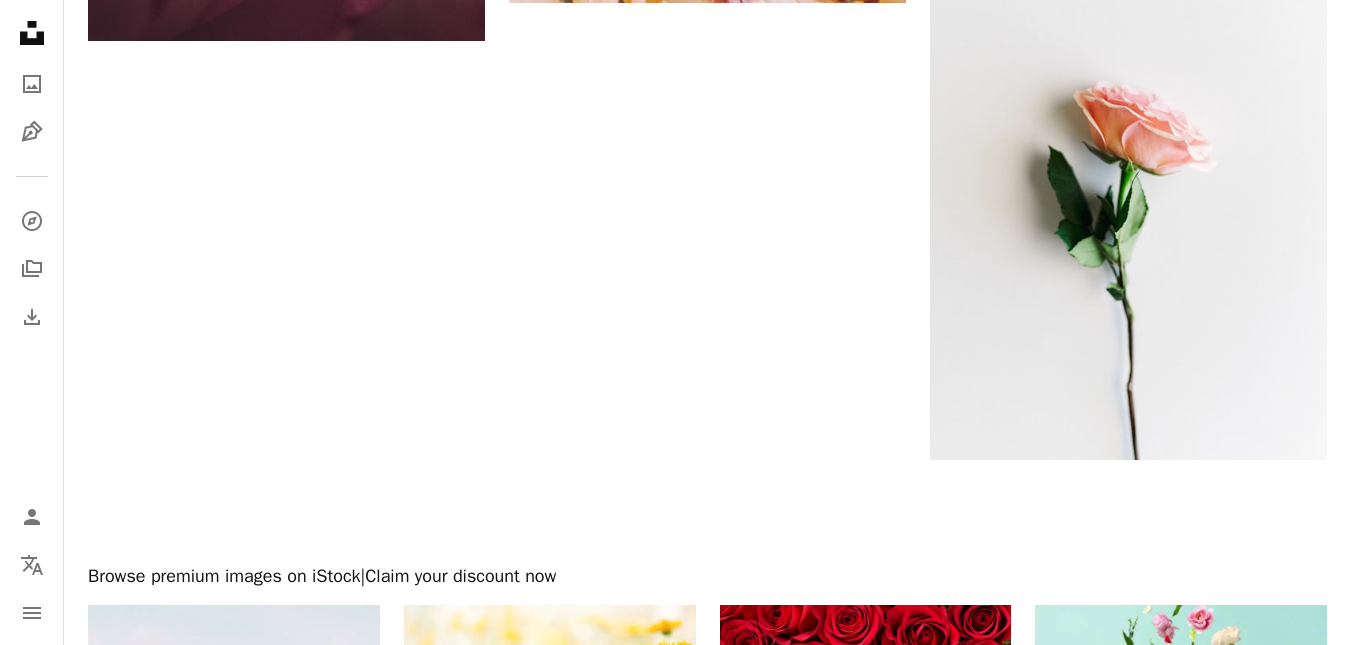 drag, startPoint x: 1350, startPoint y: 498, endPoint x: 1365, endPoint y: 418, distance: 81.394104 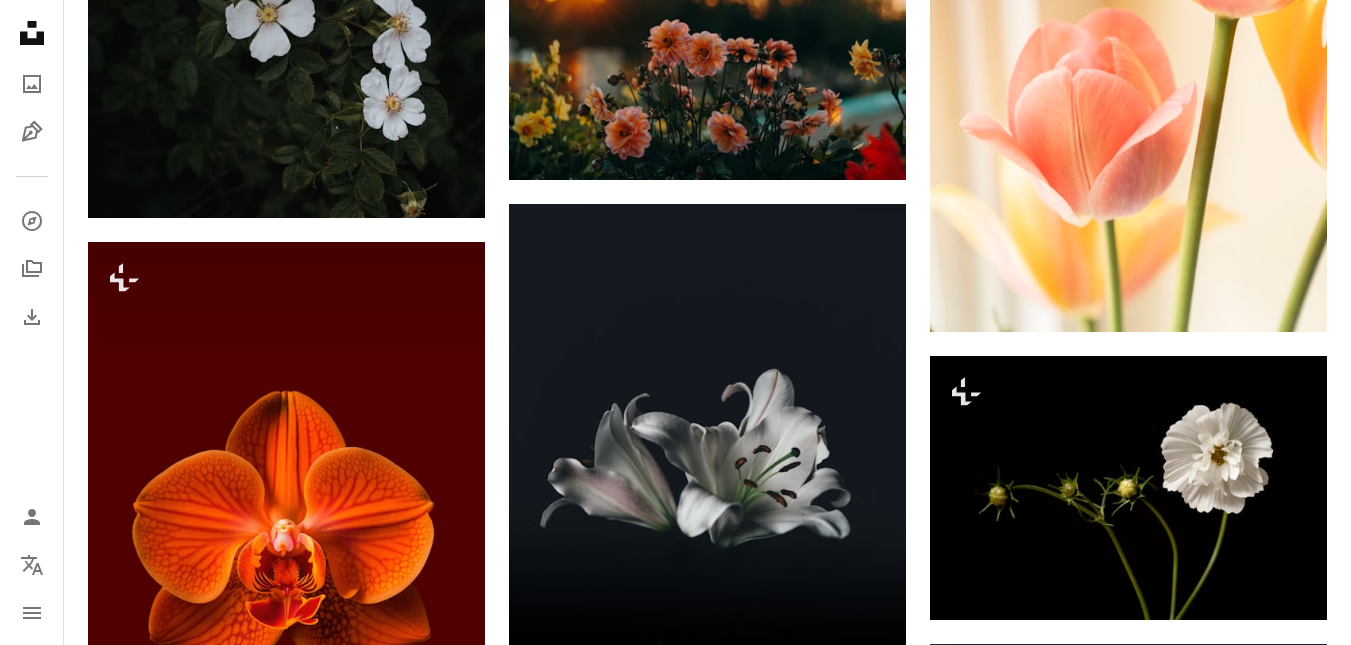 scroll, scrollTop: 1728, scrollLeft: 0, axis: vertical 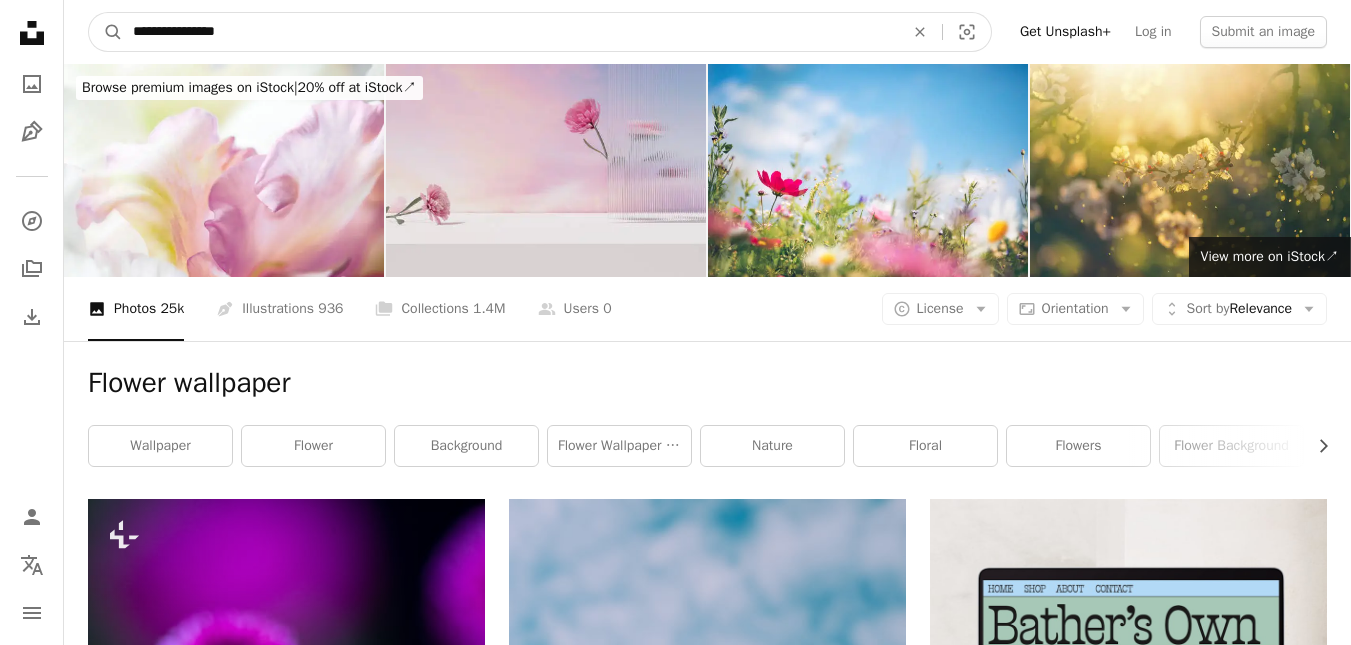 click on "**********" at bounding box center [510, 32] 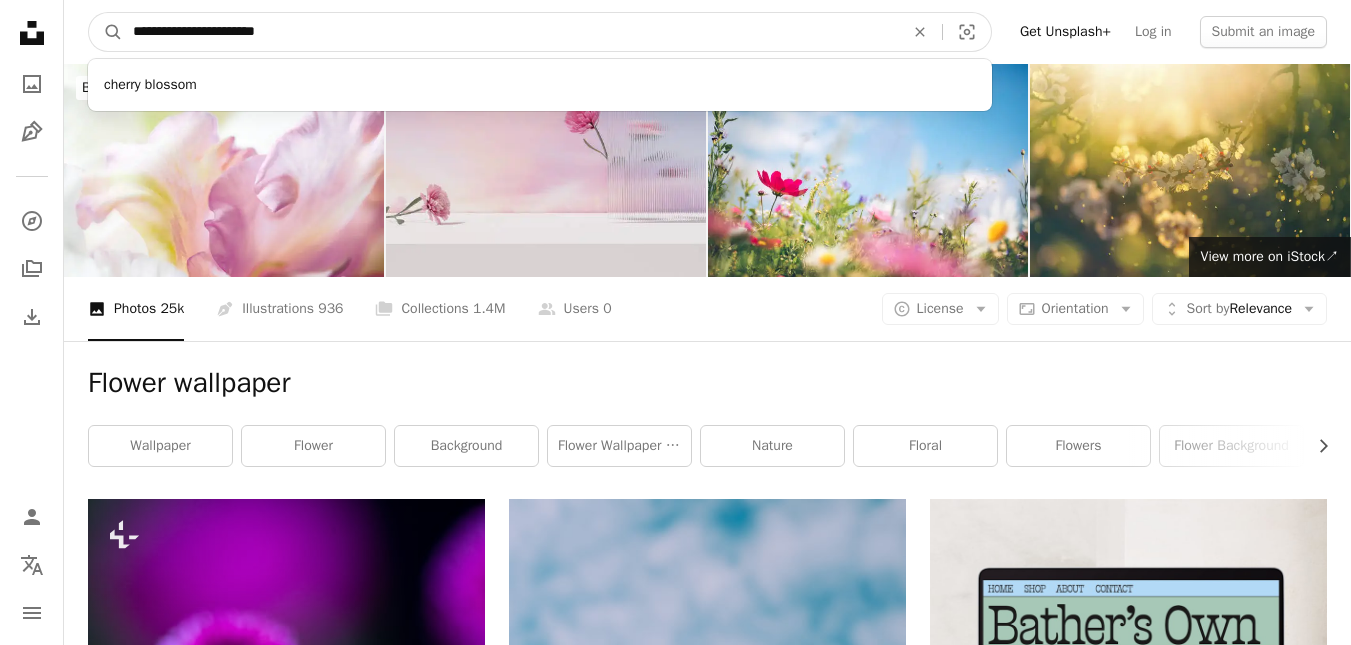 type on "**********" 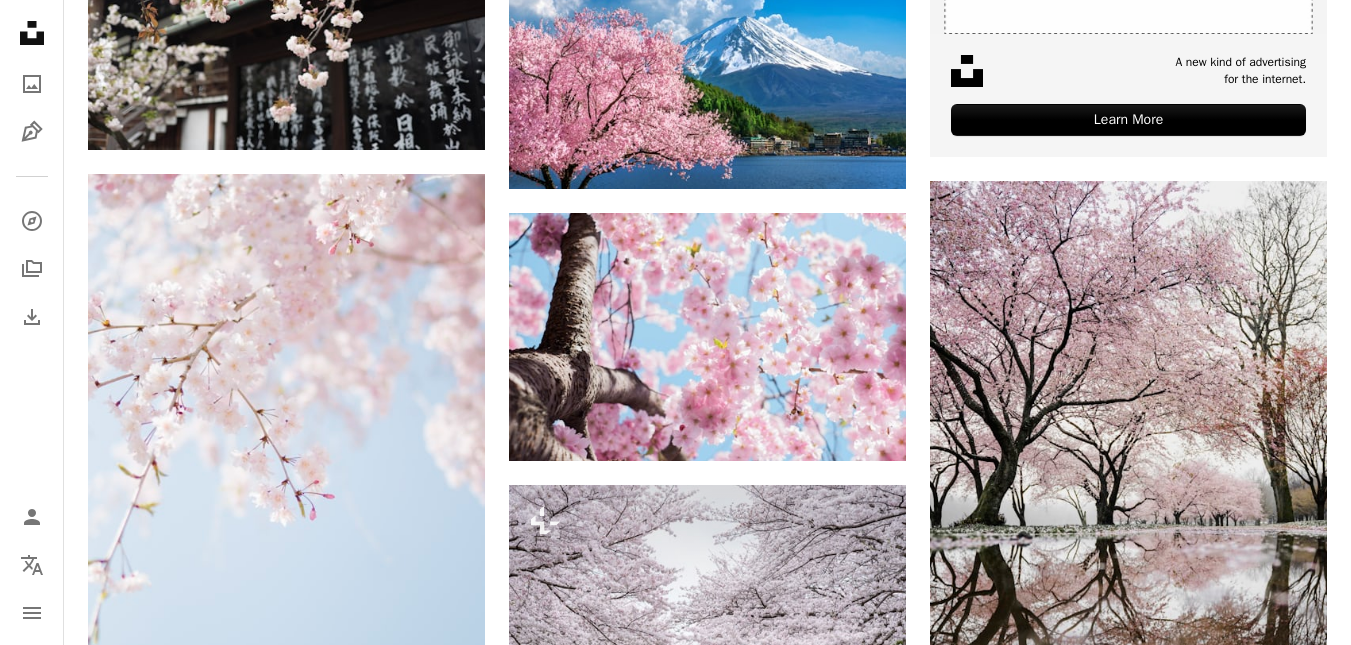 scroll, scrollTop: 915, scrollLeft: 0, axis: vertical 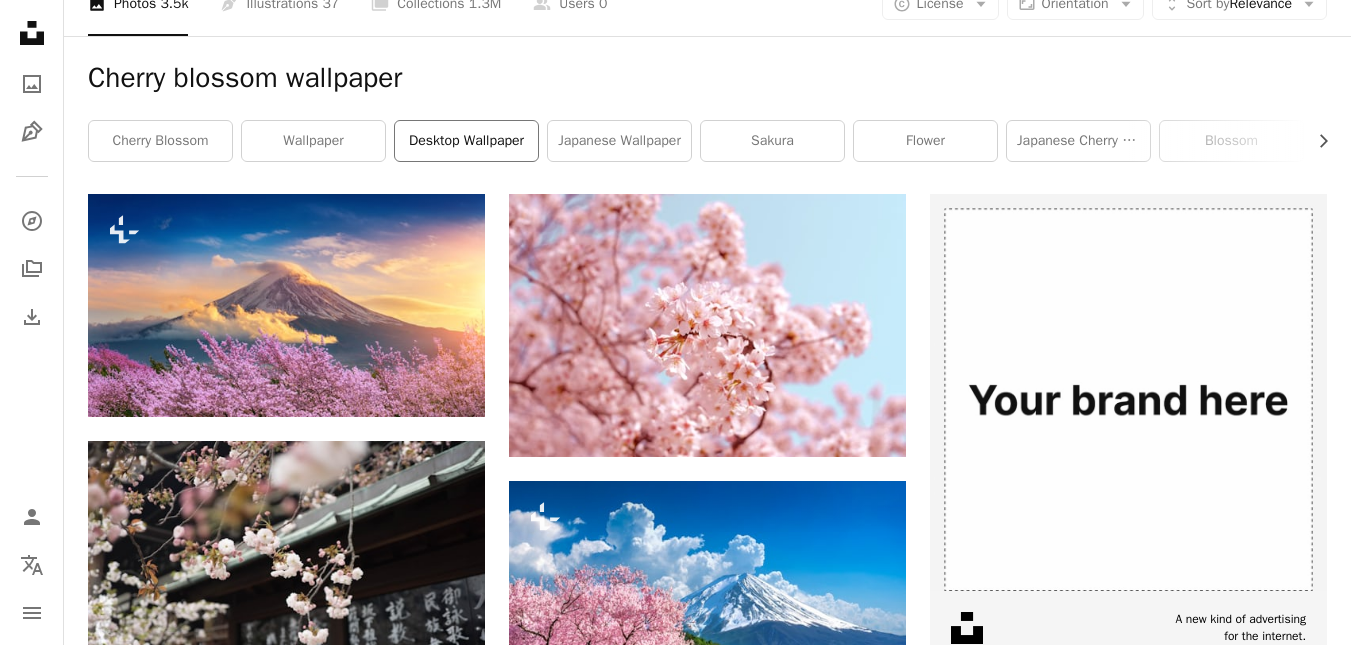 click on "desktop wallpaper" at bounding box center (466, 141) 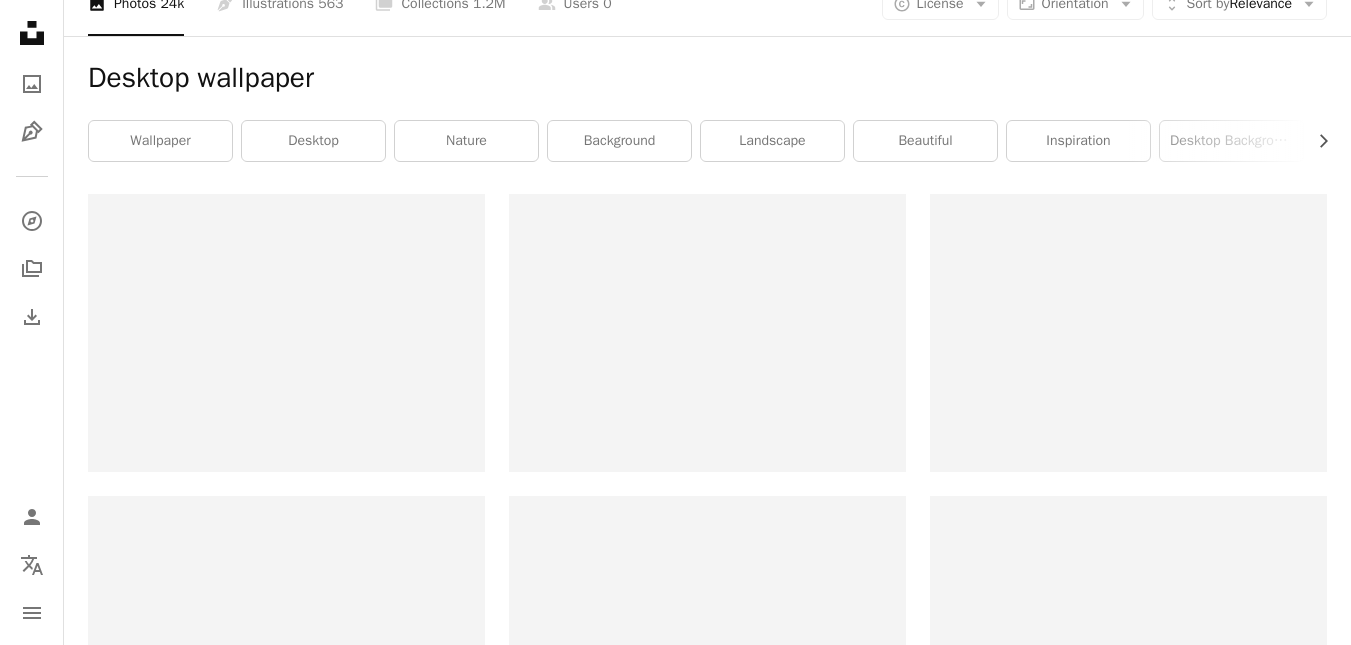 scroll, scrollTop: 0, scrollLeft: 0, axis: both 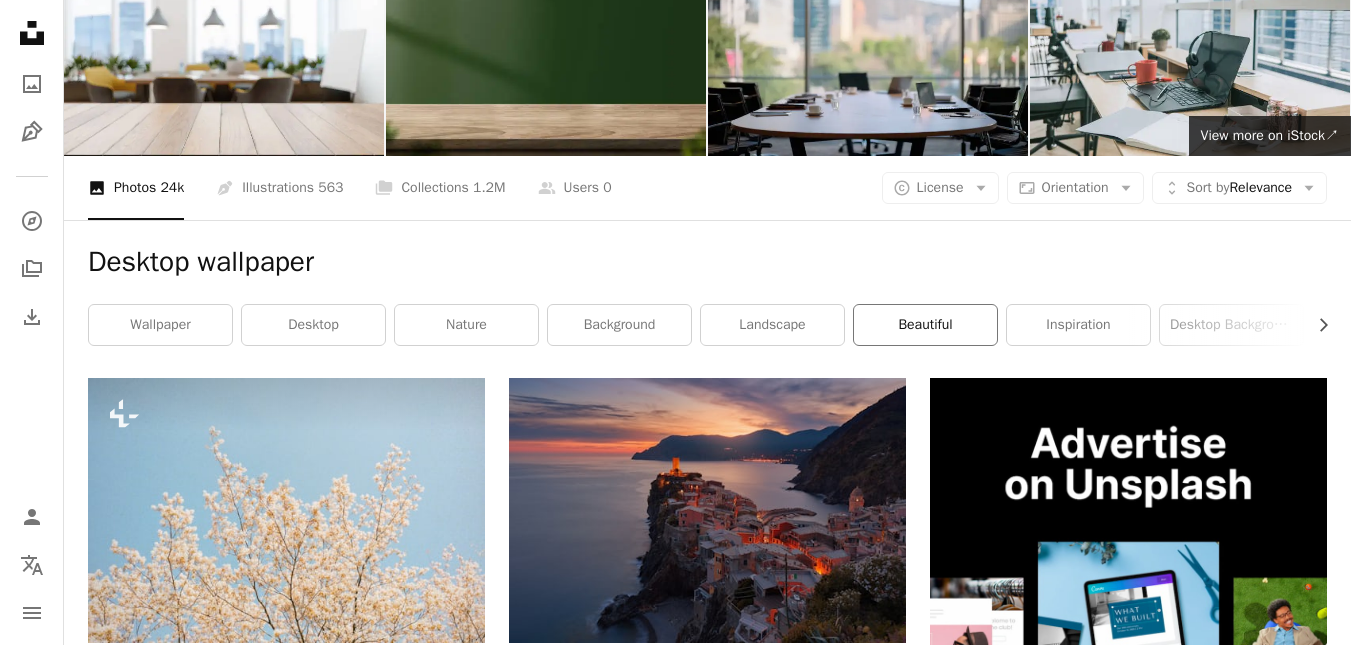 click on "beautiful" at bounding box center (925, 325) 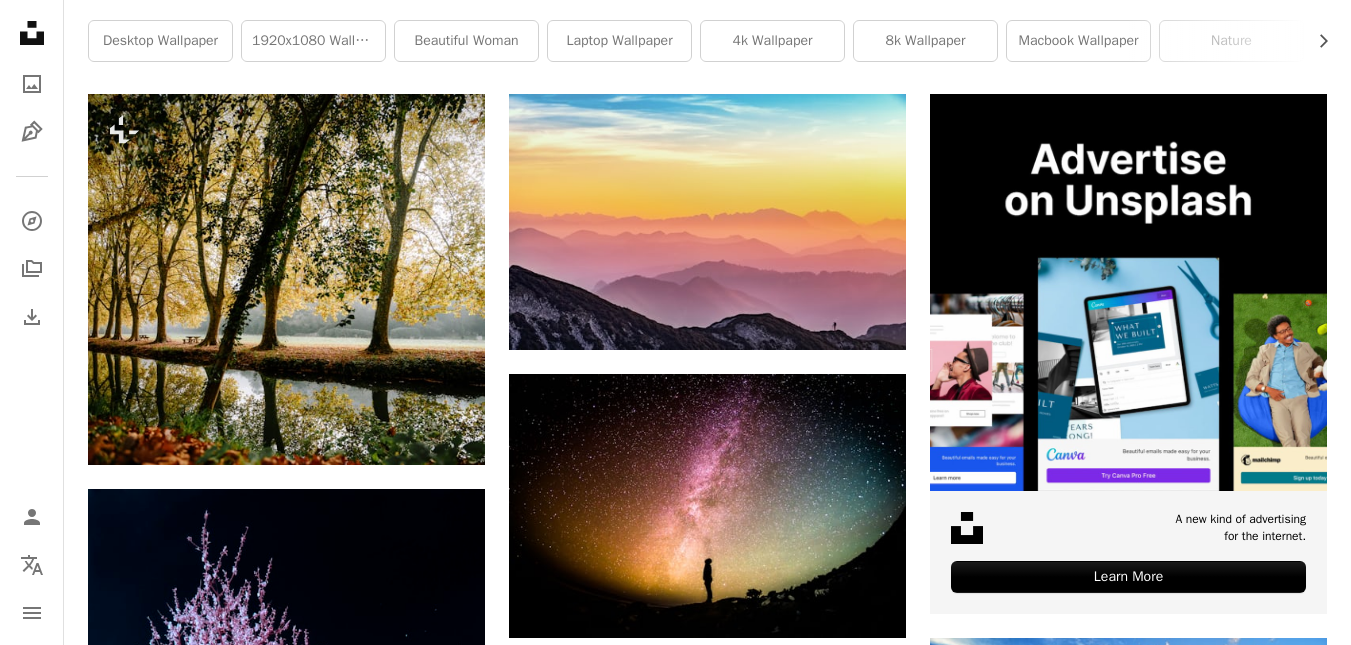 scroll, scrollTop: 318, scrollLeft: 0, axis: vertical 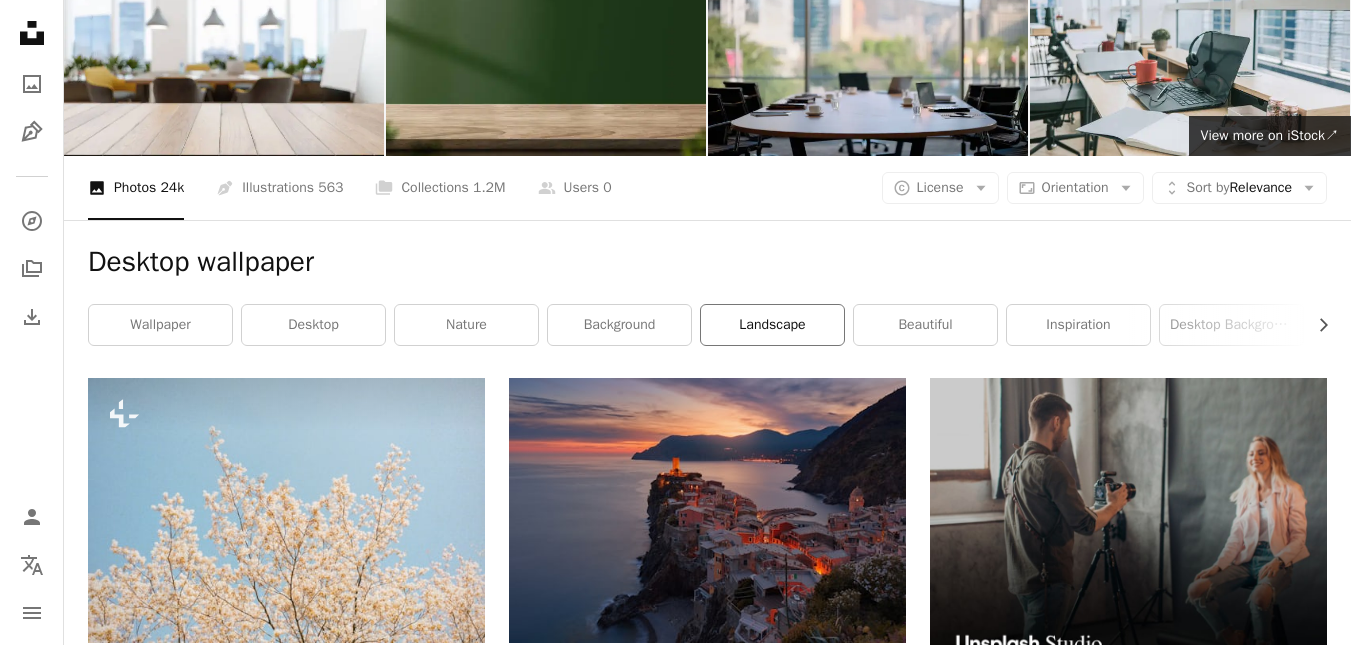 click on "landscape" at bounding box center (772, 325) 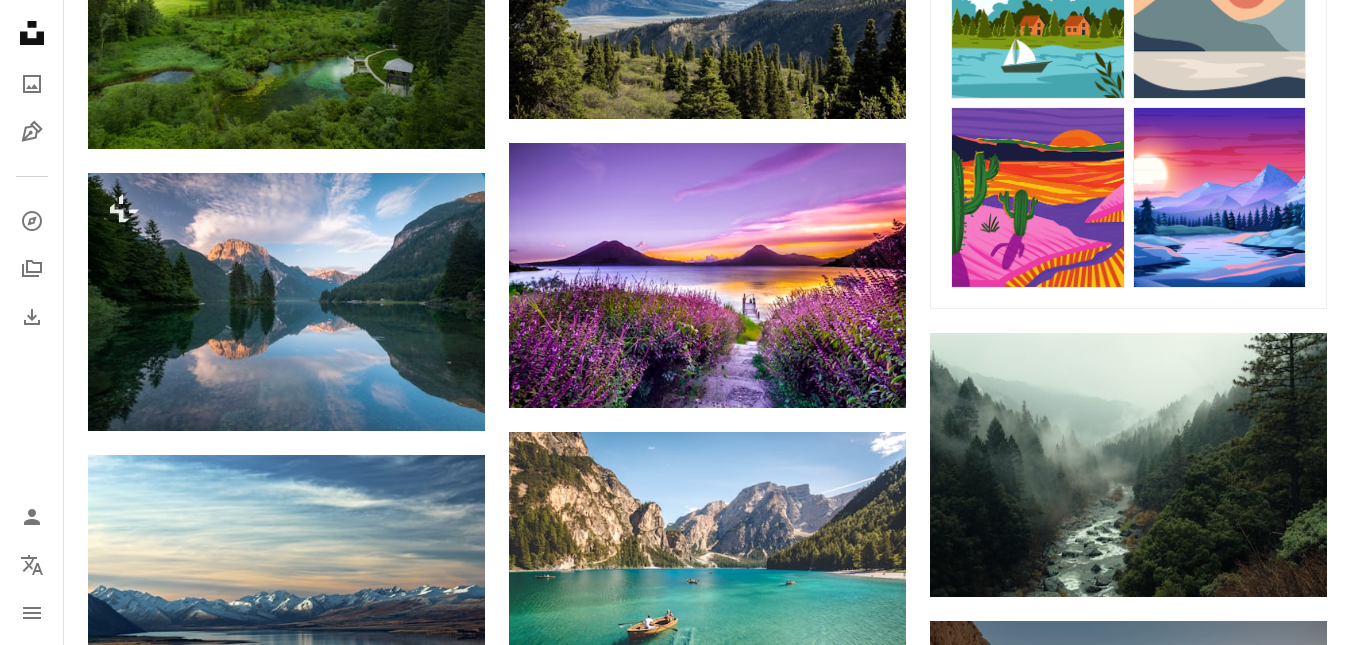 scroll, scrollTop: 831, scrollLeft: 0, axis: vertical 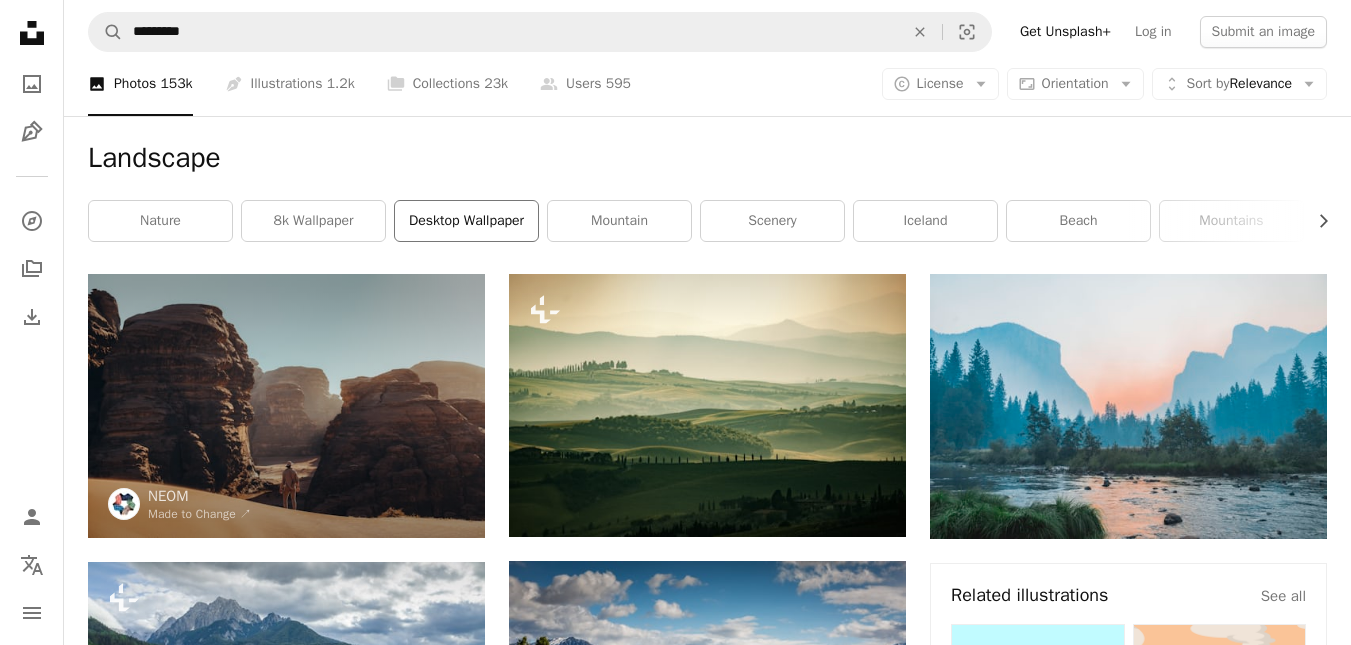 click on "desktop wallpaper" at bounding box center [466, 221] 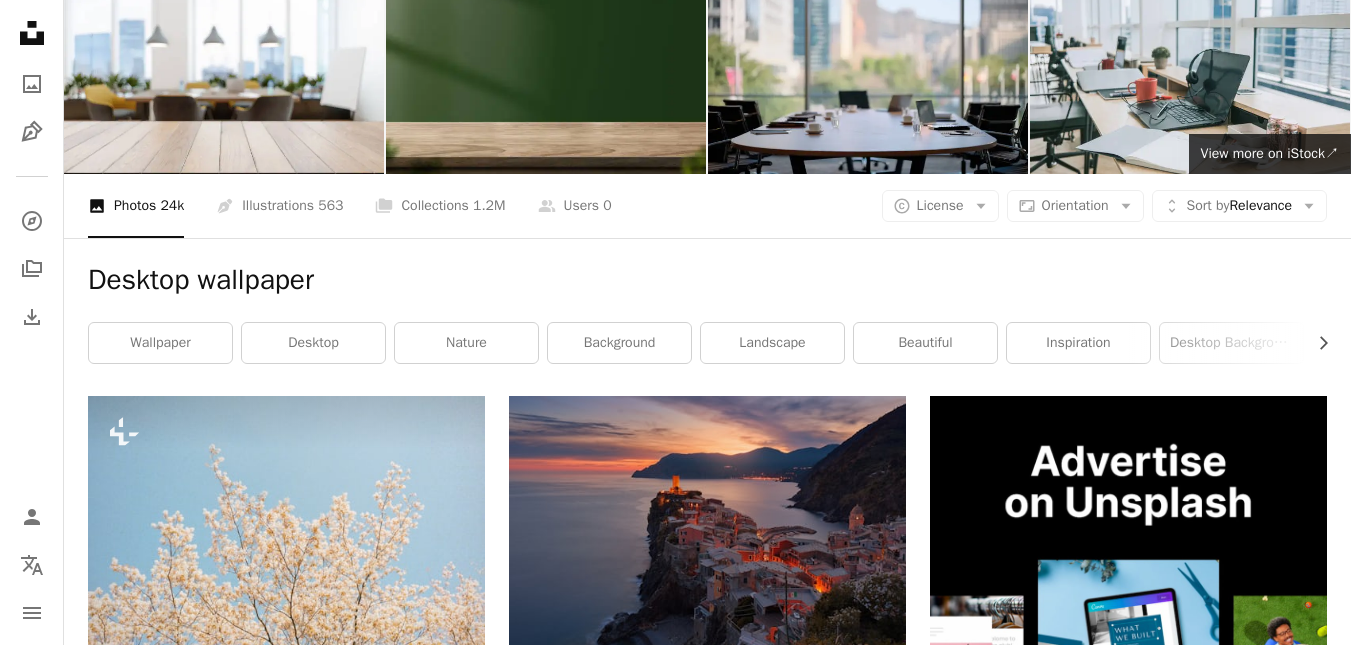 scroll, scrollTop: 124, scrollLeft: 0, axis: vertical 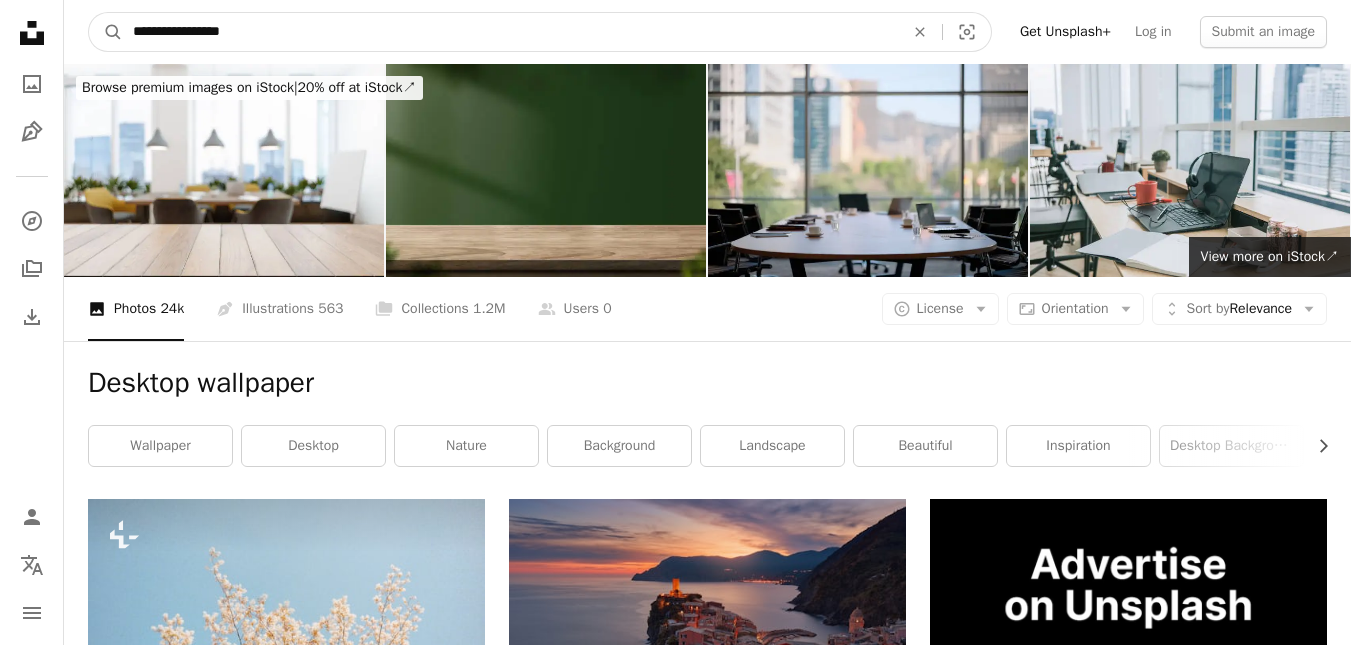 click on "**********" at bounding box center [510, 32] 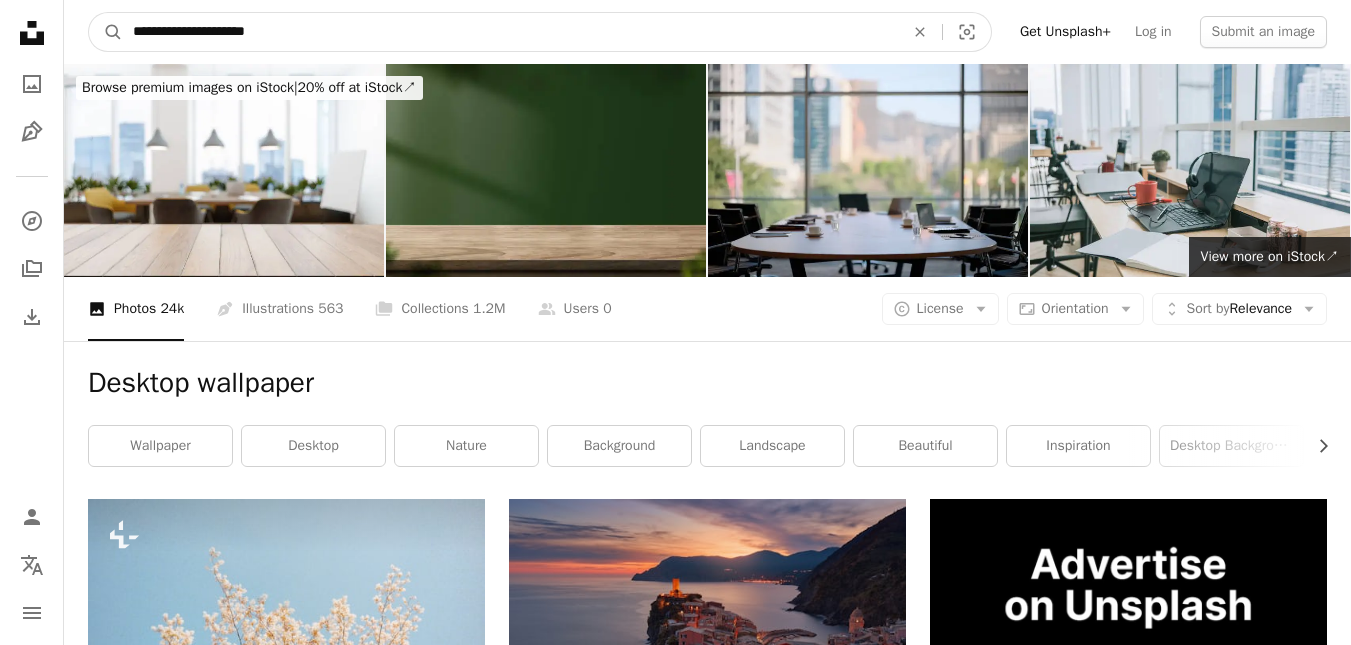 type on "**********" 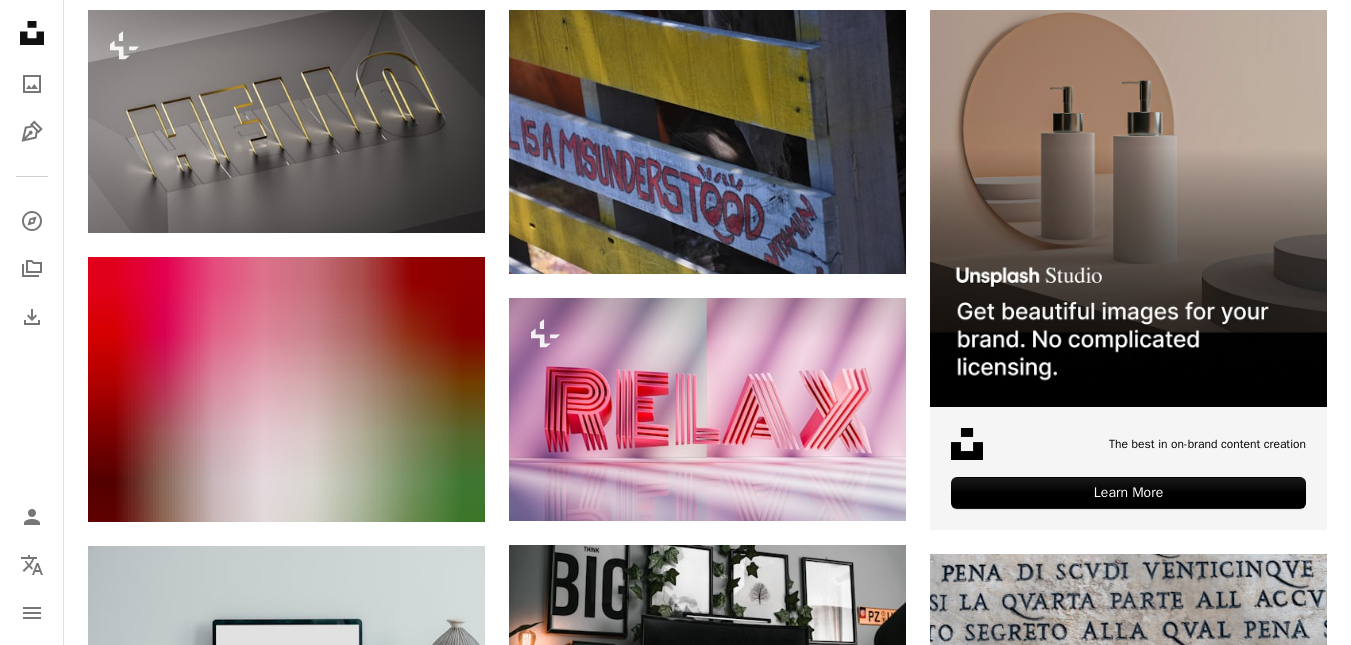 scroll, scrollTop: 483, scrollLeft: 0, axis: vertical 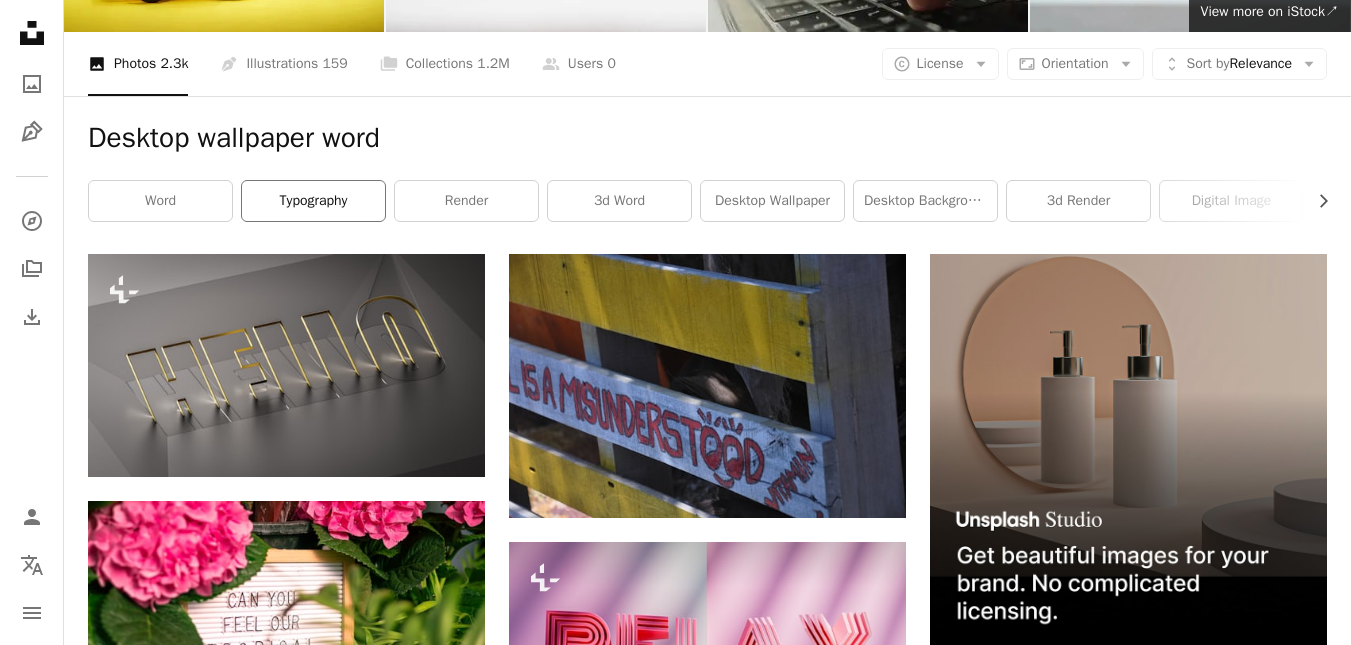 click on "typography" at bounding box center (313, 201) 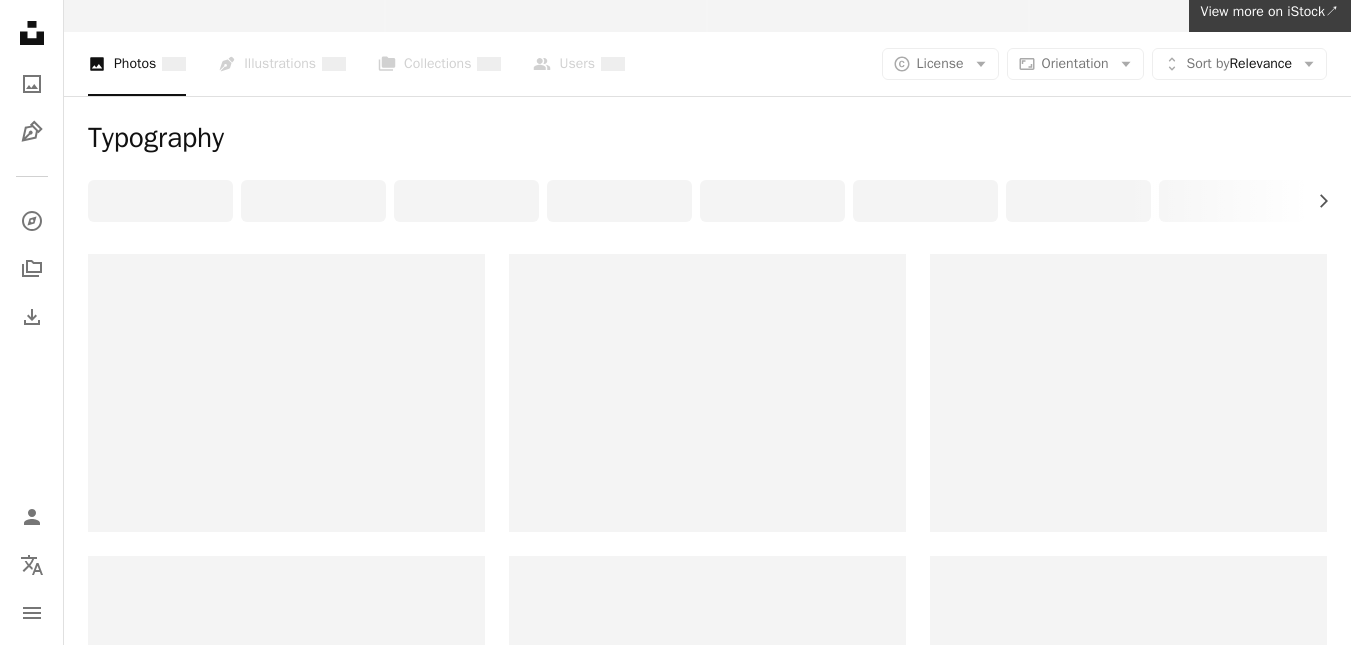 scroll, scrollTop: 0, scrollLeft: 0, axis: both 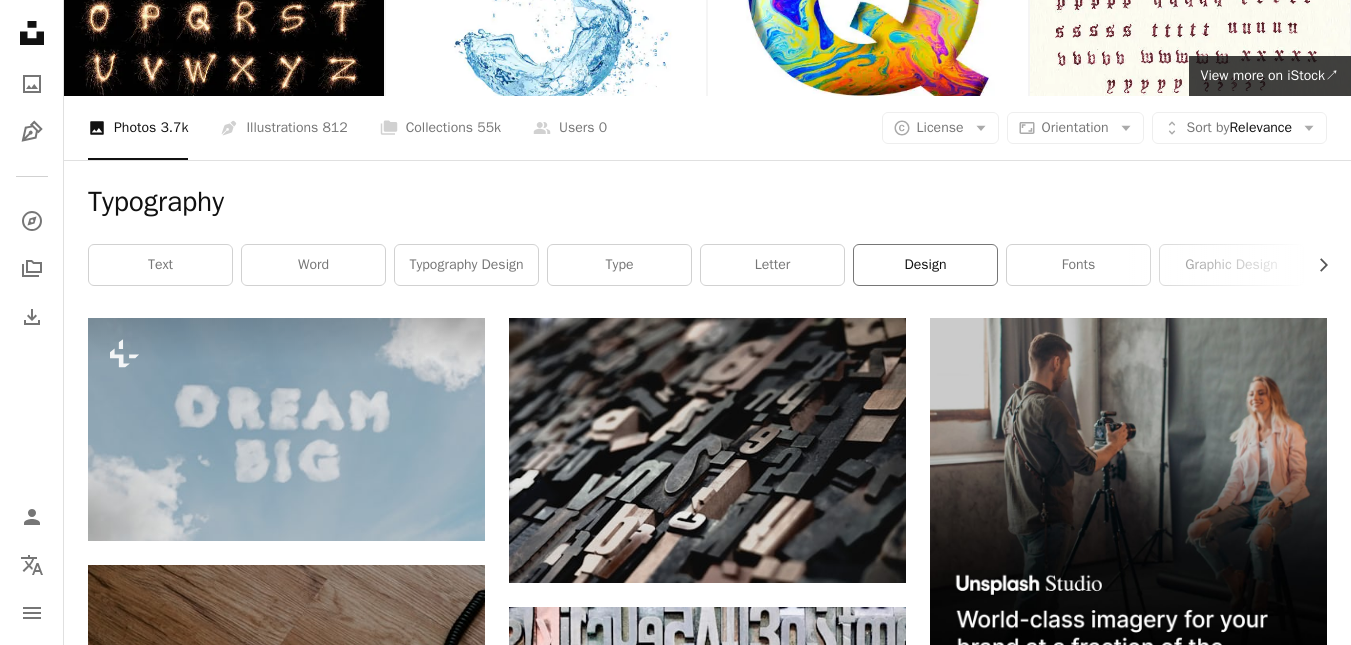click on "design" at bounding box center (925, 265) 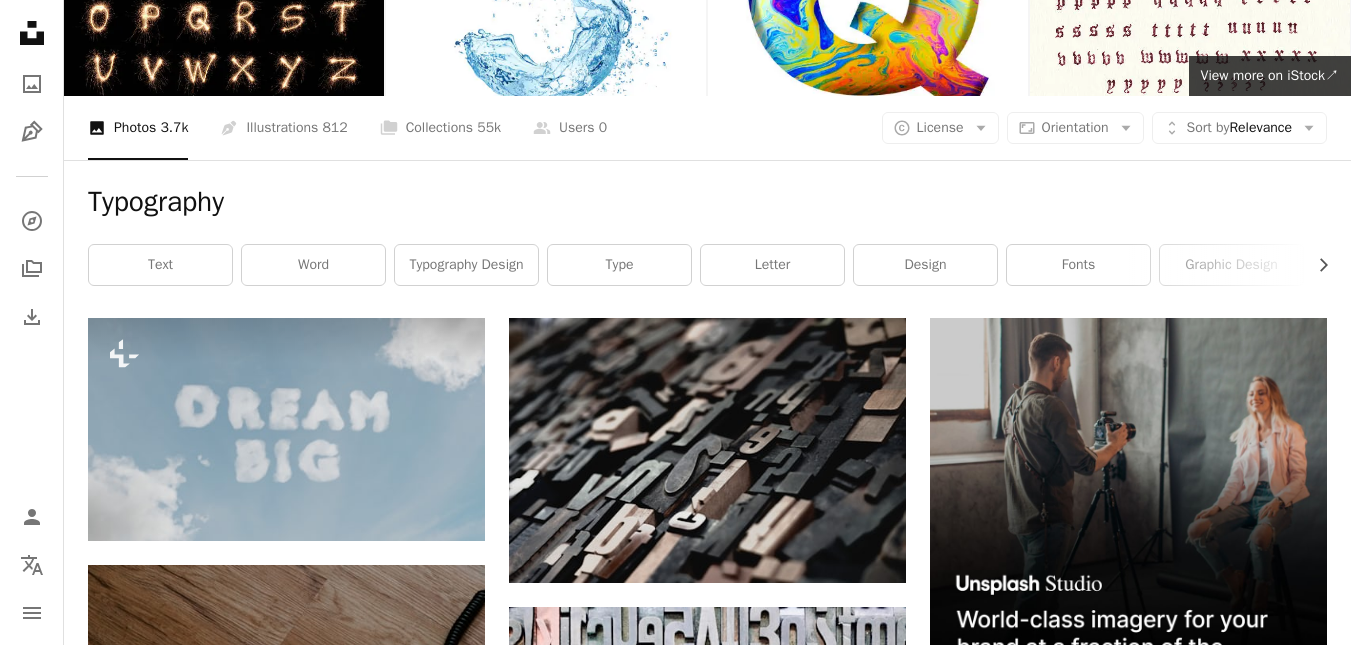 scroll, scrollTop: 0, scrollLeft: 0, axis: both 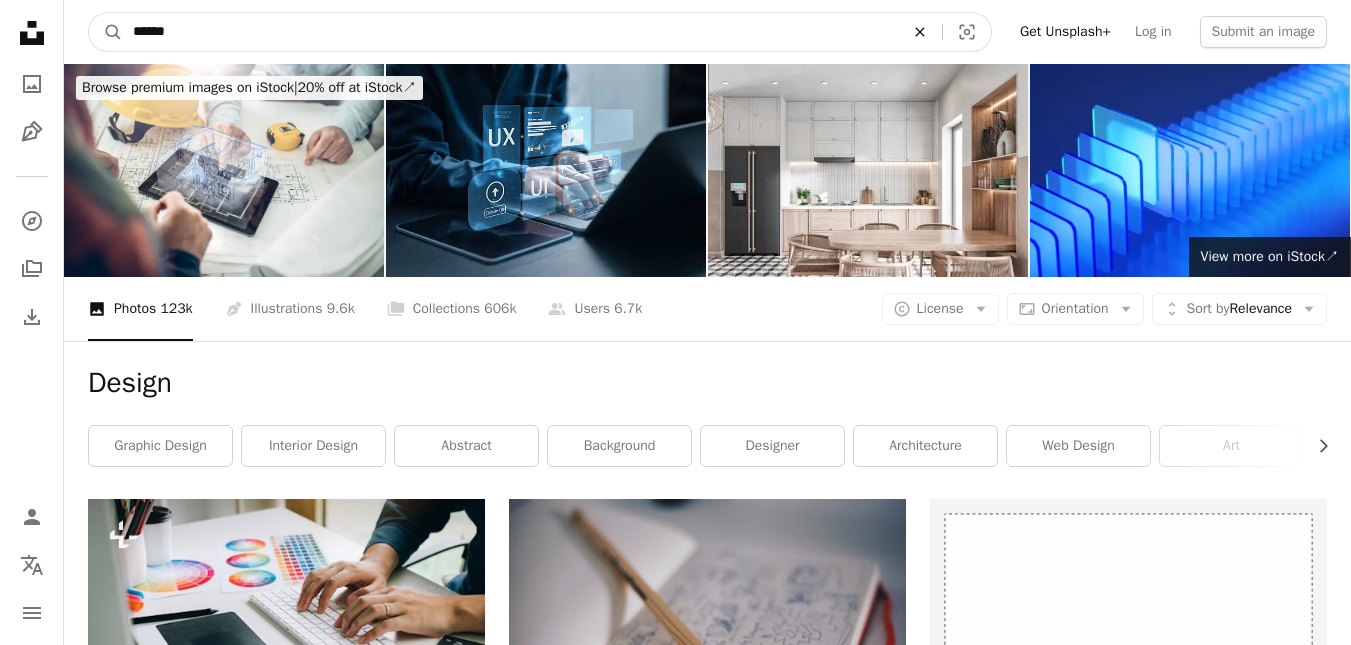 click on "An X shape" at bounding box center [920, 32] 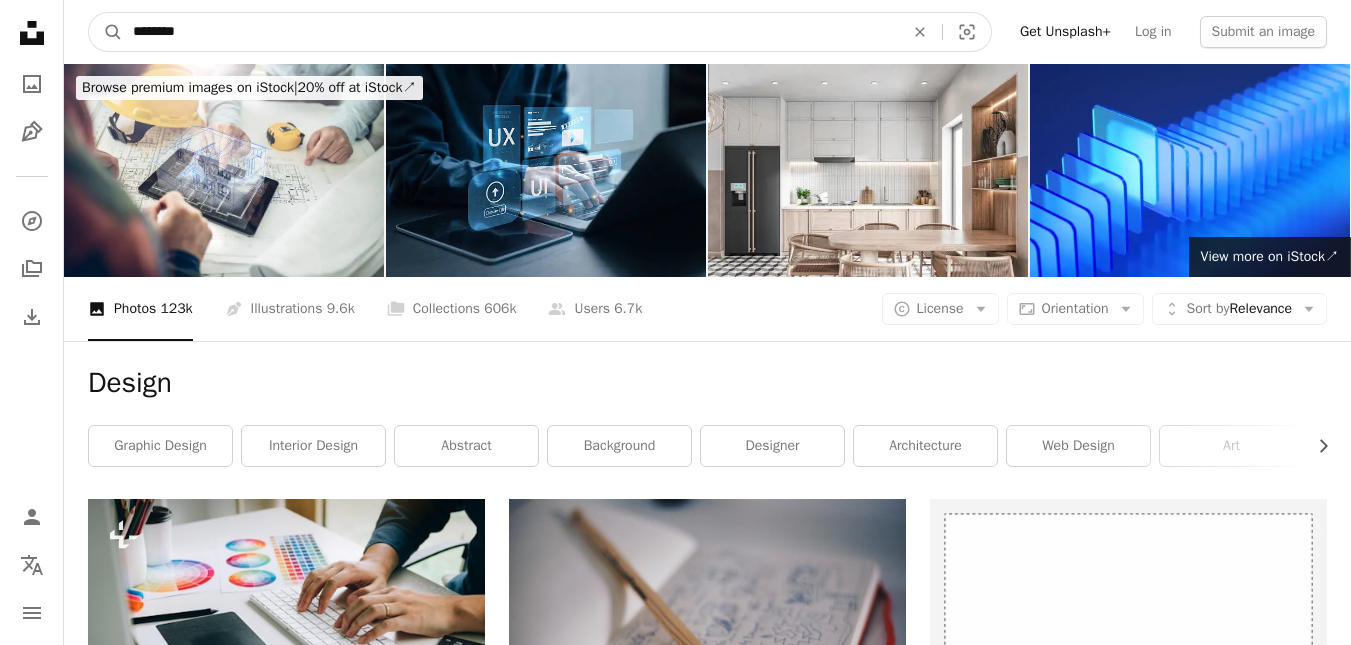 type on "******" 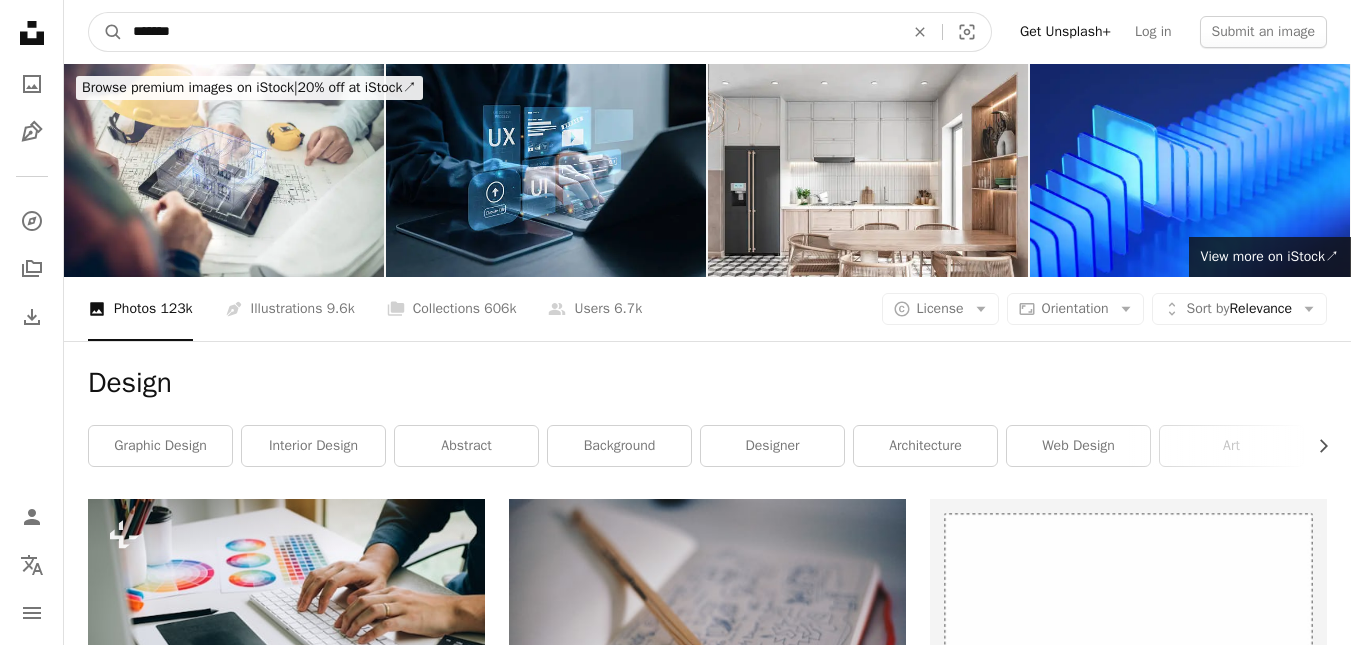 click on "A magnifying glass" at bounding box center [106, 32] 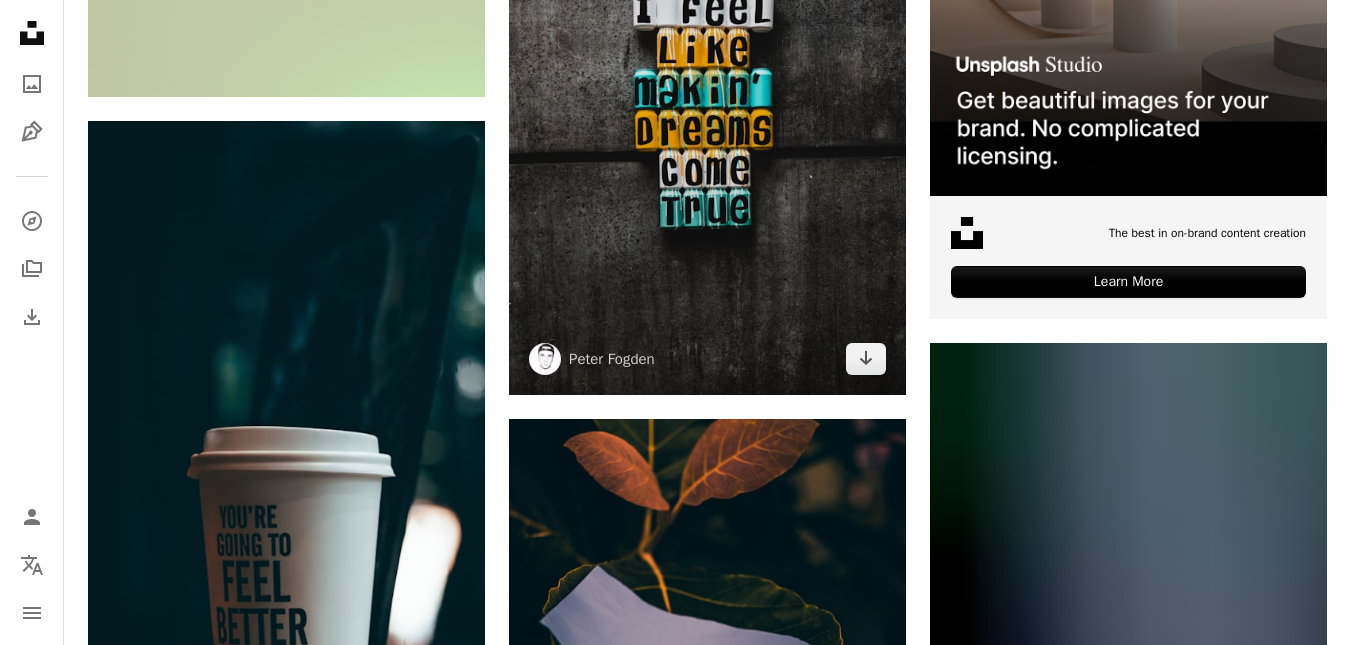 scroll, scrollTop: 1500, scrollLeft: 0, axis: vertical 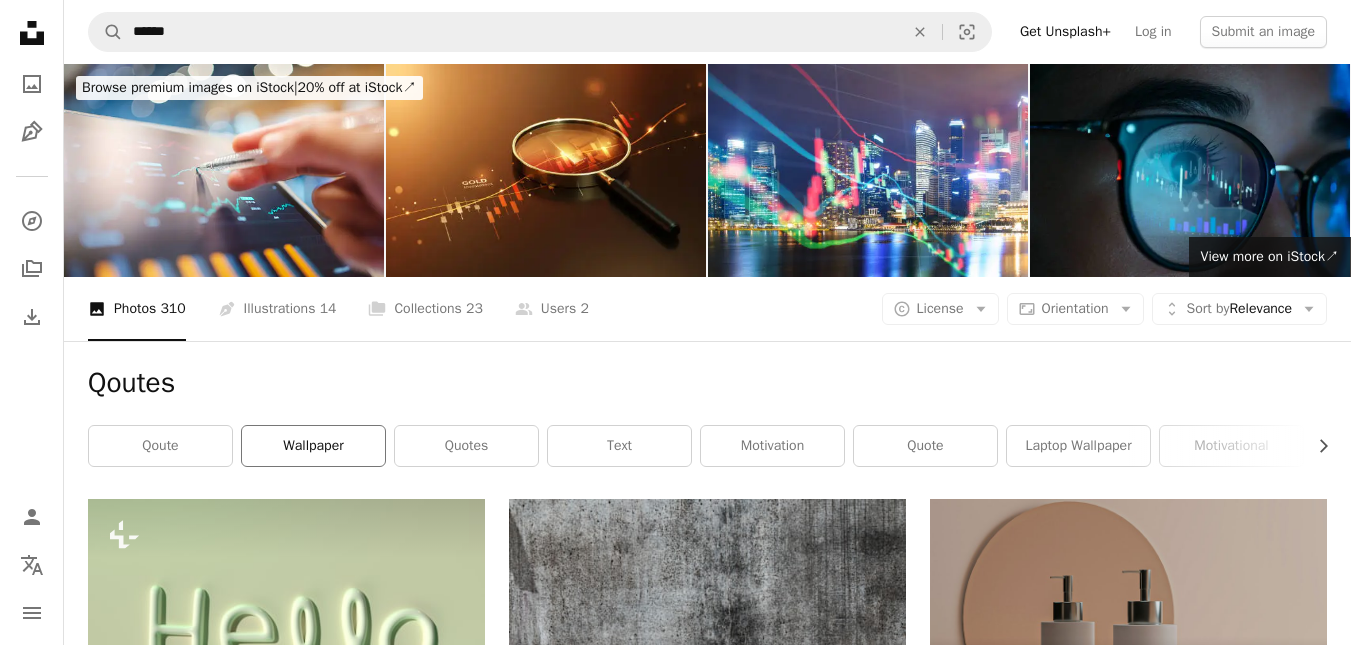 click on "wallpaper" at bounding box center [313, 446] 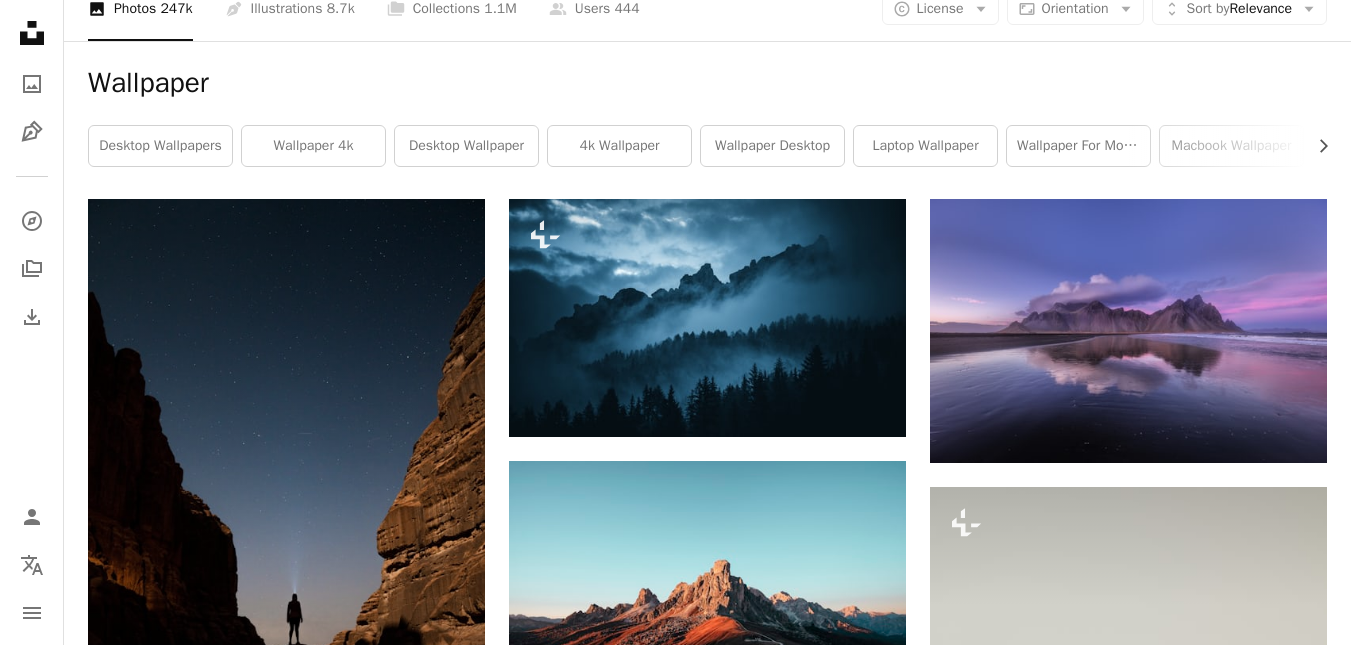 scroll, scrollTop: 214, scrollLeft: 0, axis: vertical 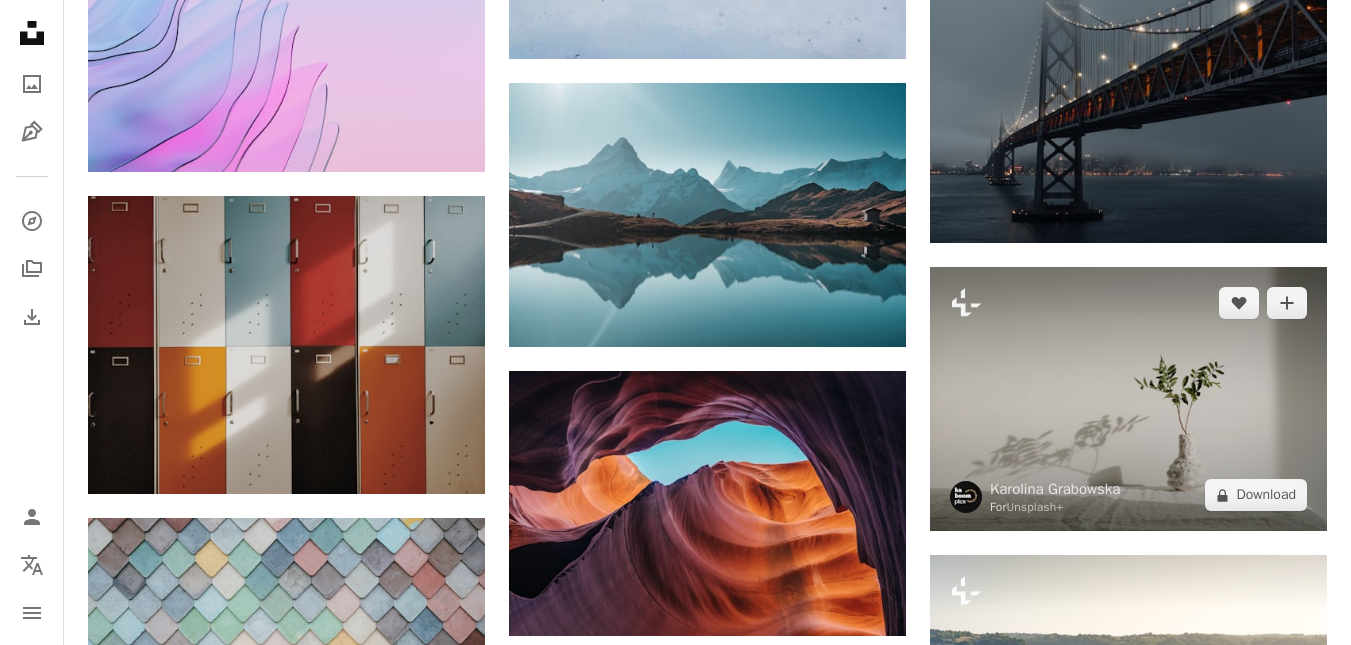 click at bounding box center (1128, 399) 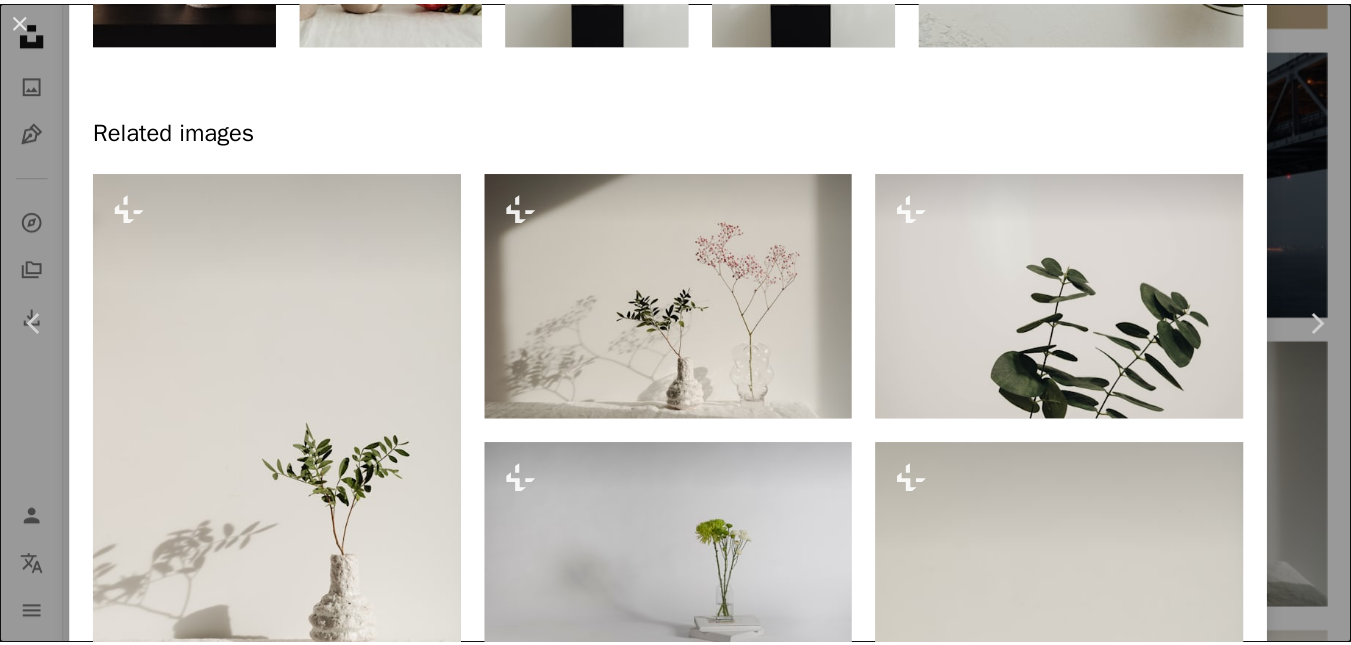 scroll, scrollTop: 1100, scrollLeft: 0, axis: vertical 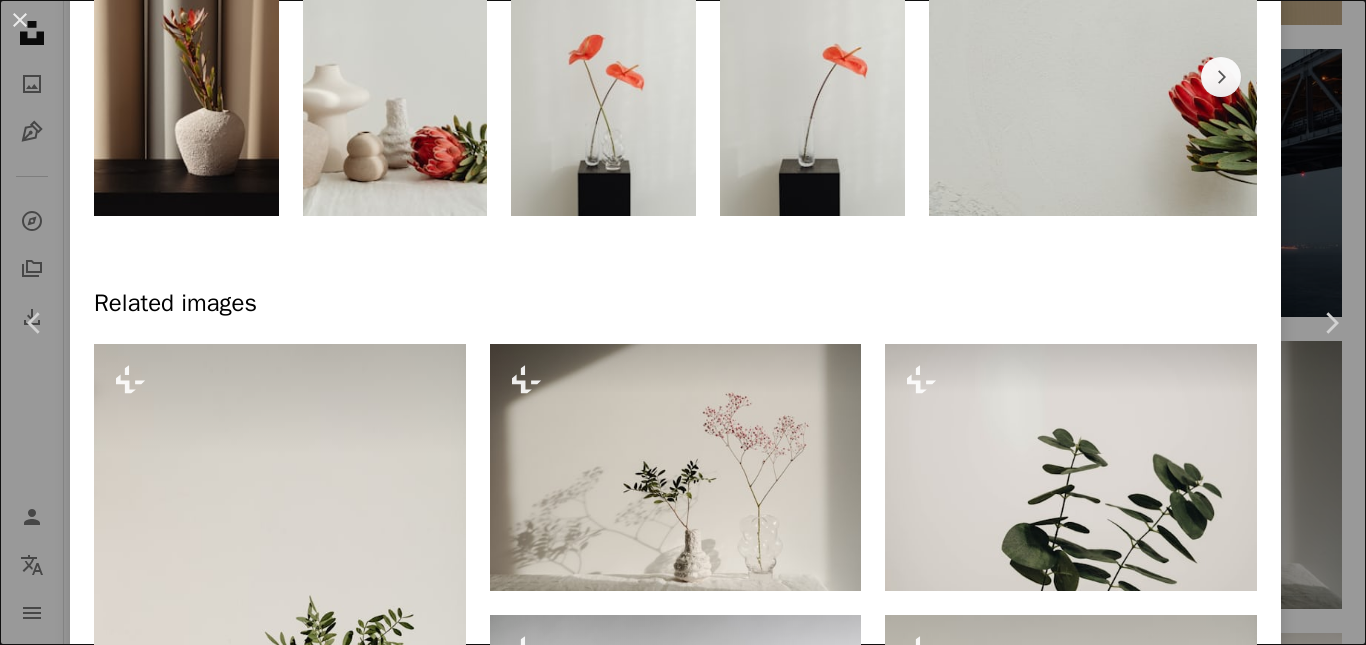 click on "An X shape Chevron left Chevron right [FIRST] [LAST] For  Unsplash+ A heart A plus sign Edit image   Plus sign for Unsplash+ A lock   Download Zoom in Featured in Photos ,  Wallpapers A forward-right arrow Share More Actions Calendar outlined Published on  February 20, 2023 Safety Licensed under the  Unsplash+ License wallpaper background iphone wallpaper laptop wallpaper 4K Images flowers full hd wallpaper full screen wallpaper aesthetic wallpaper screensaver floral blossom wallpapers backgrounds imac wallpaper floral composition Free images From this series Chevron right Plus sign for Unsplash+ Plus sign for Unsplash+ Plus sign for Unsplash+ Plus sign for Unsplash+ Plus sign for Unsplash+ Plus sign for Unsplash+ Plus sign for Unsplash+ Plus sign for Unsplash+ Plus sign for Unsplash+ Plus sign for Unsplash+ Related images Plus sign for Unsplash+ A heart A plus sign [FIRST] [LAST] For  Unsplash+ A lock   Download Plus sign for Unsplash+ A heart A plus sign [FIRST] [LAST] For  Unsplash+ A lock   Download" at bounding box center (683, 322) 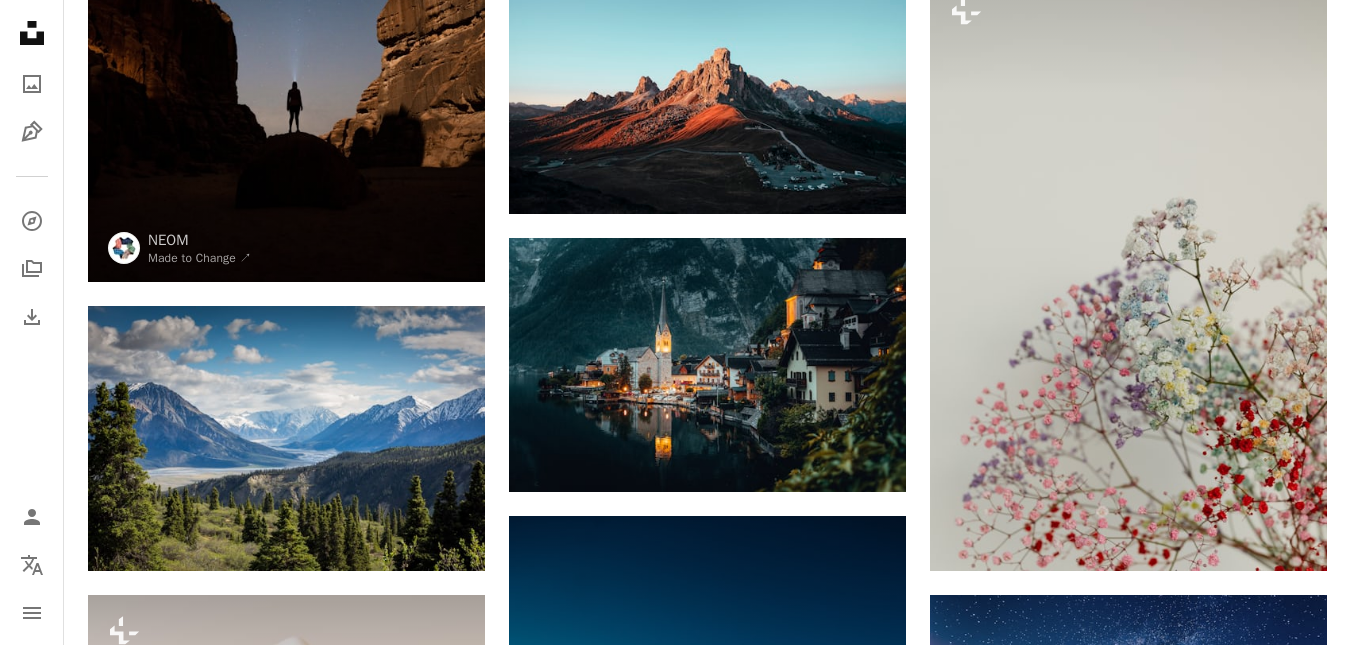 scroll, scrollTop: 0, scrollLeft: 0, axis: both 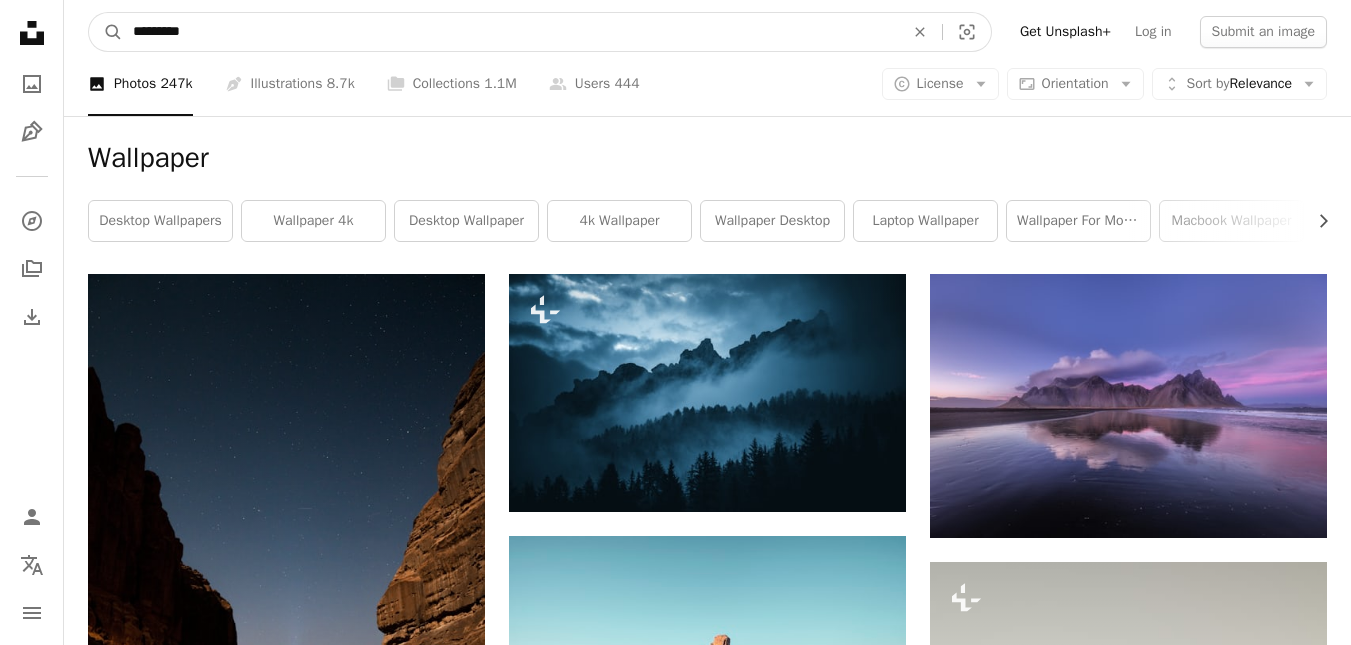 click on "*********" at bounding box center (510, 32) 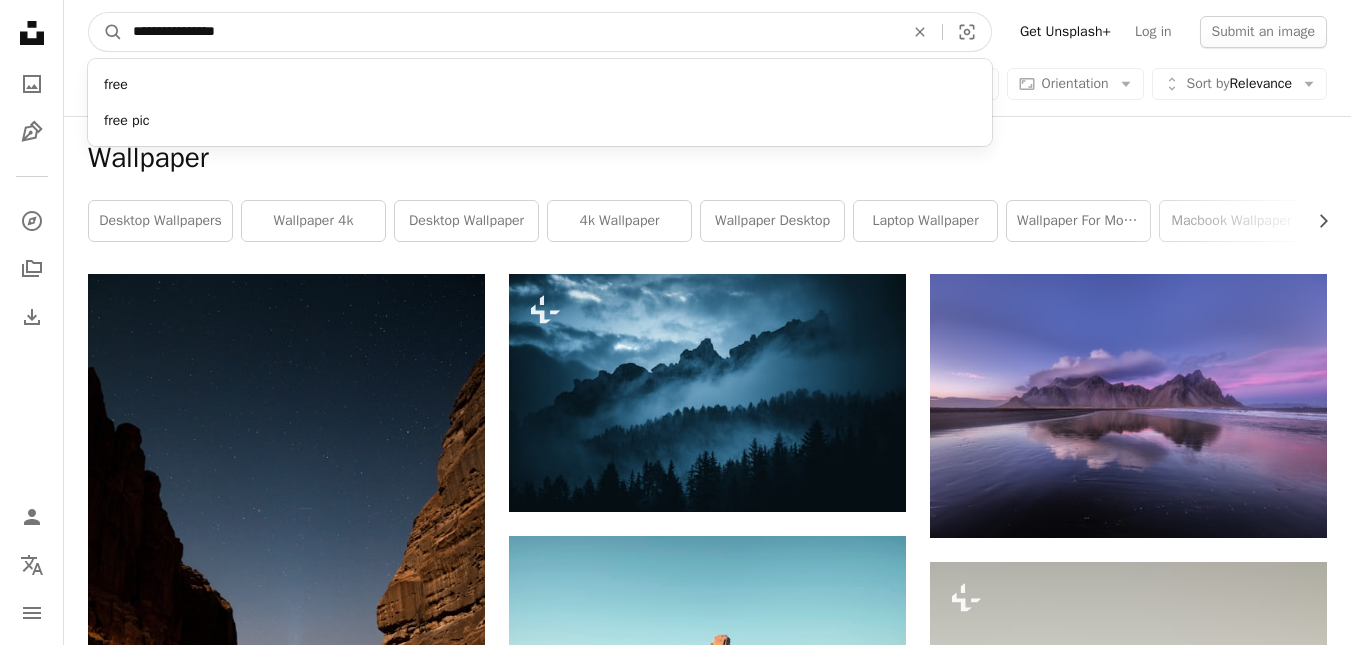 type on "**********" 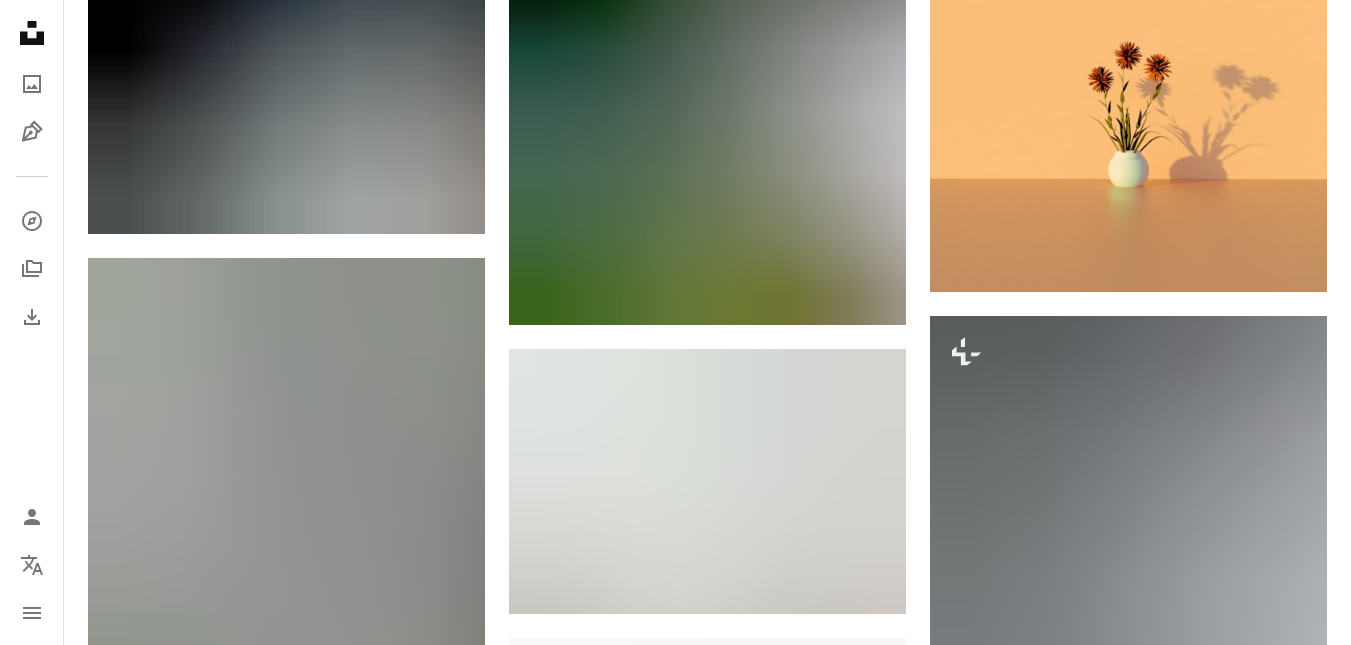 scroll, scrollTop: 1208, scrollLeft: 0, axis: vertical 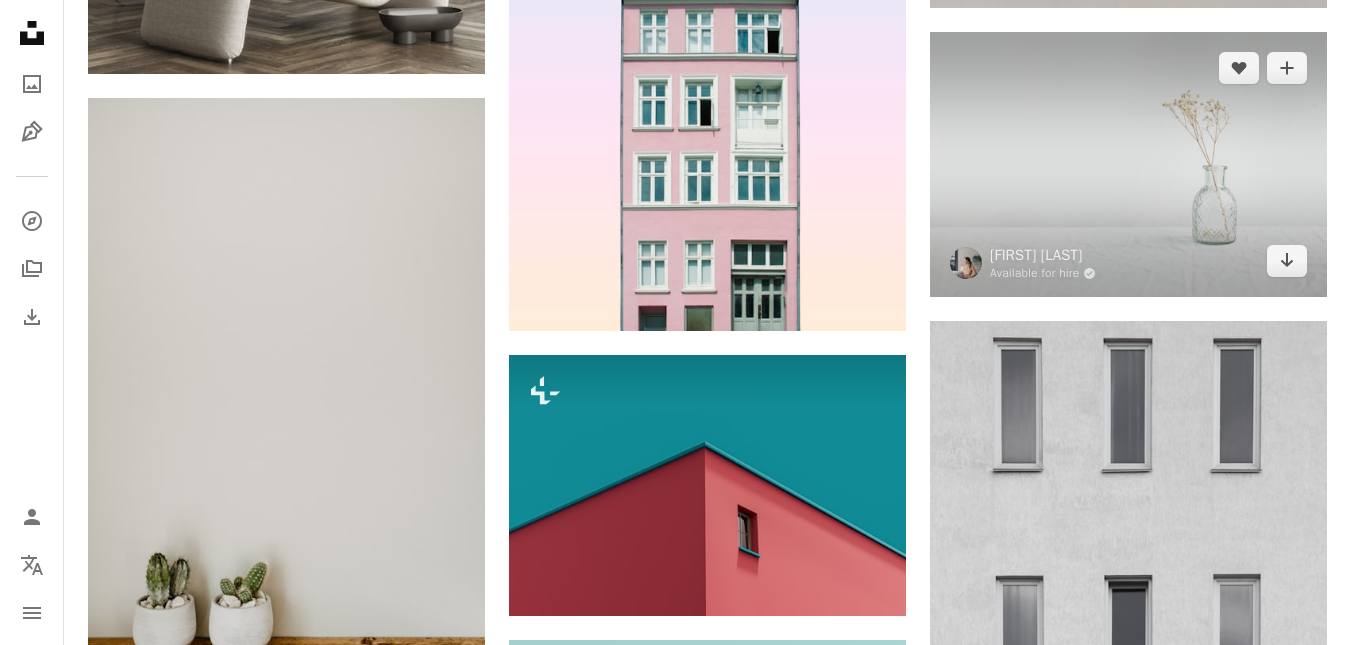click at bounding box center [1128, 164] 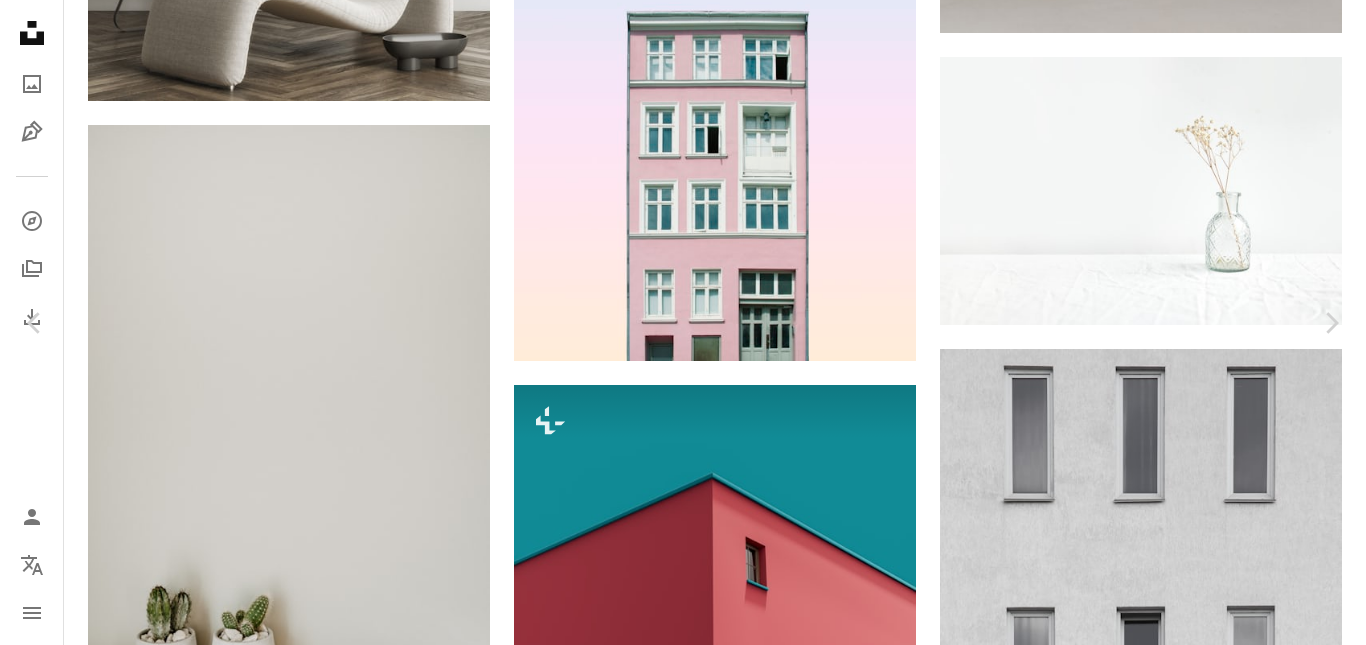 click on "Download free" at bounding box center (1167, 2605) 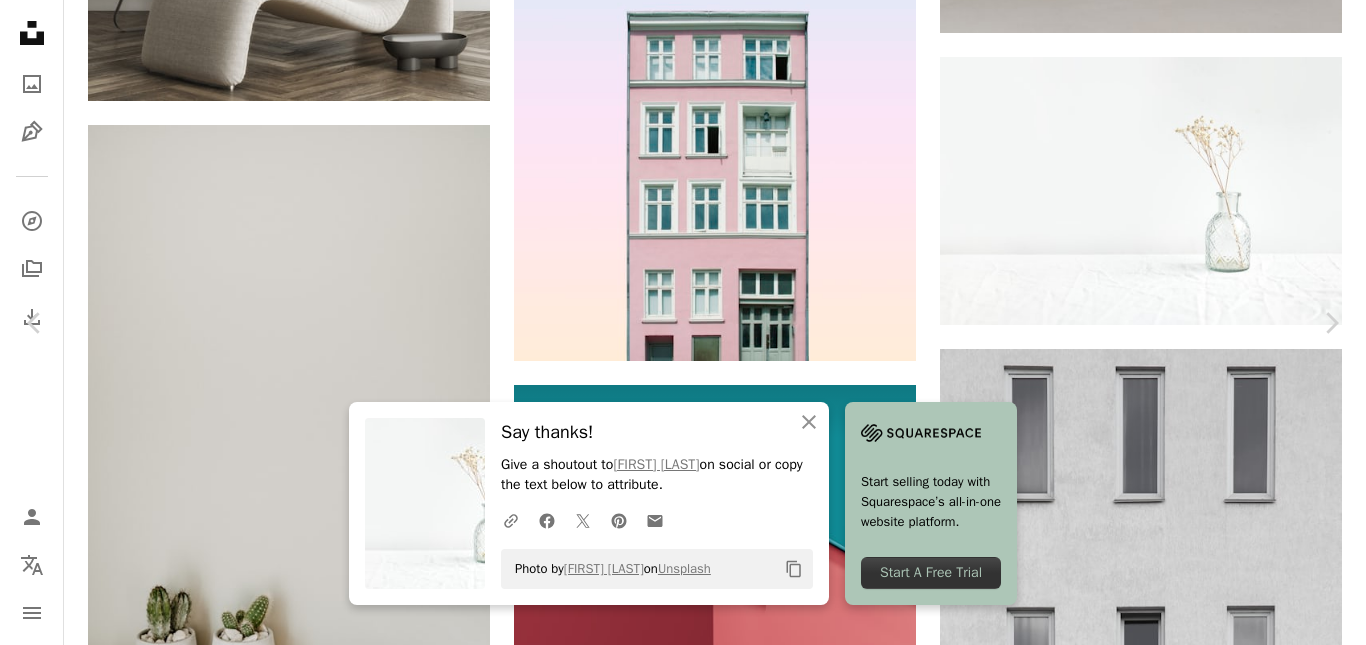 scroll, scrollTop: 1563, scrollLeft: 0, axis: vertical 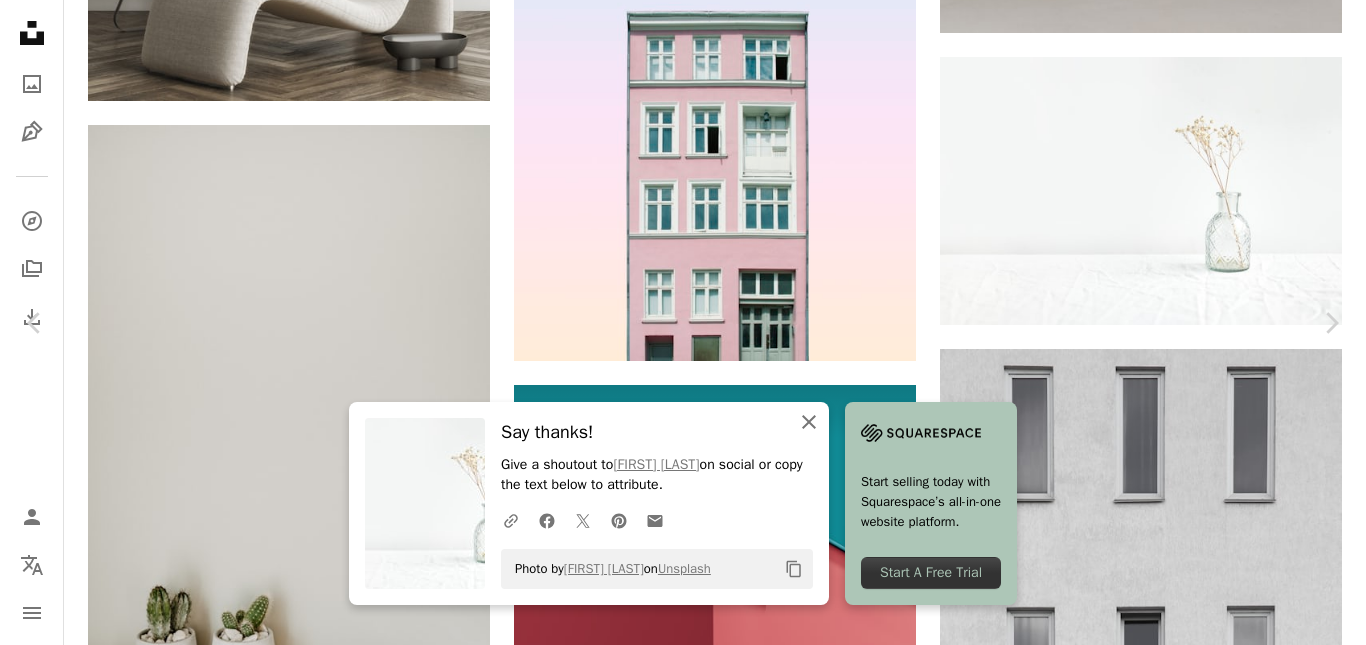 click on "An X shape" 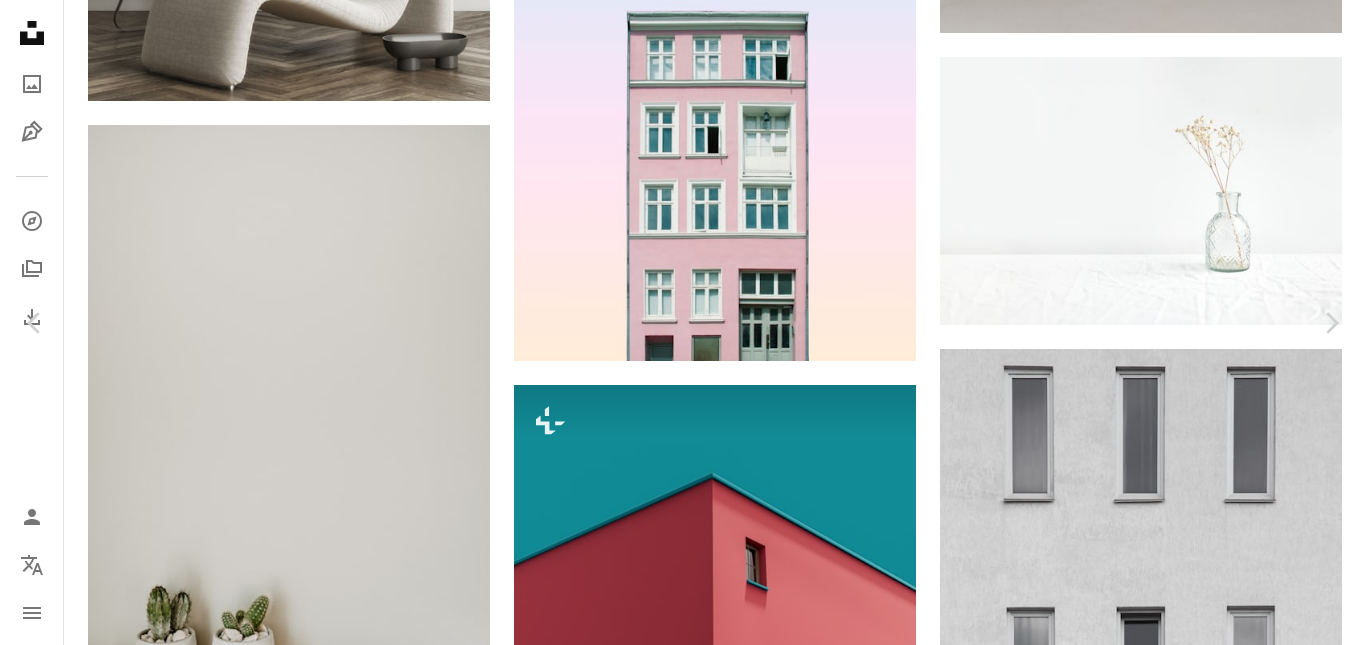 scroll, scrollTop: 2441, scrollLeft: 0, axis: vertical 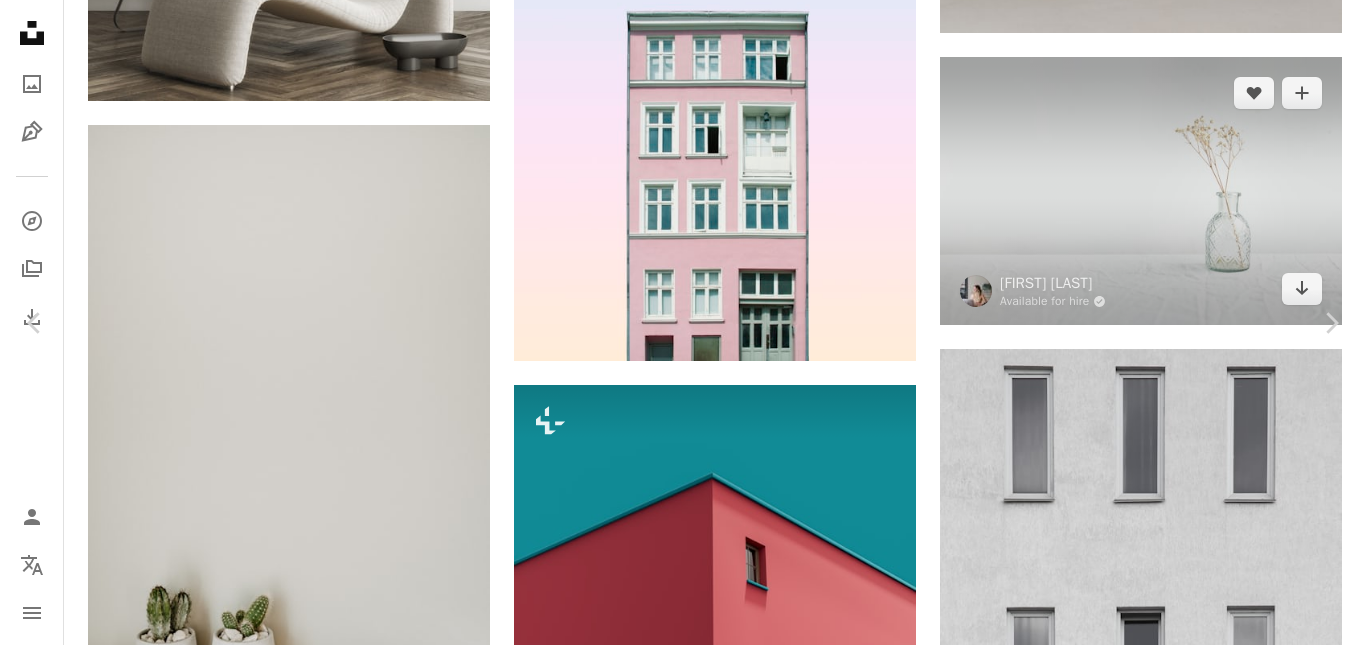 click on "An X shape Chevron left Chevron right [FIRST] [LAST] Available for hire A checkmark inside of a circle A heart A plus sign Edit image   Plus sign for Unsplash+ Download free Chevron down Zoom in Views 289,839 Downloads 4,312 Featured in Photos A forward-right arrow Share Info icon Info More Actions Minimal dried flower on a linen tablecloth Calendar outlined Published on  March 3, 2022 Camera NIKON CORPORATION, NIKON D610 Safety Free to use under the  Unsplash License plant grey pottery vase potted plant jar planter Public domain images Browse premium related images on iStock  |  Save 20% with code UNSPLASH20 View more on iStock  ↗ Related images A heart A plus sign [FIRST] [LAST] Arrow pointing down A heart A plus sign [FIRST] [LAST] Available for hire A checkmark inside of a circle Arrow pointing down Plus sign for Unsplash+ A heart A plus sign" at bounding box center (683, 2880) 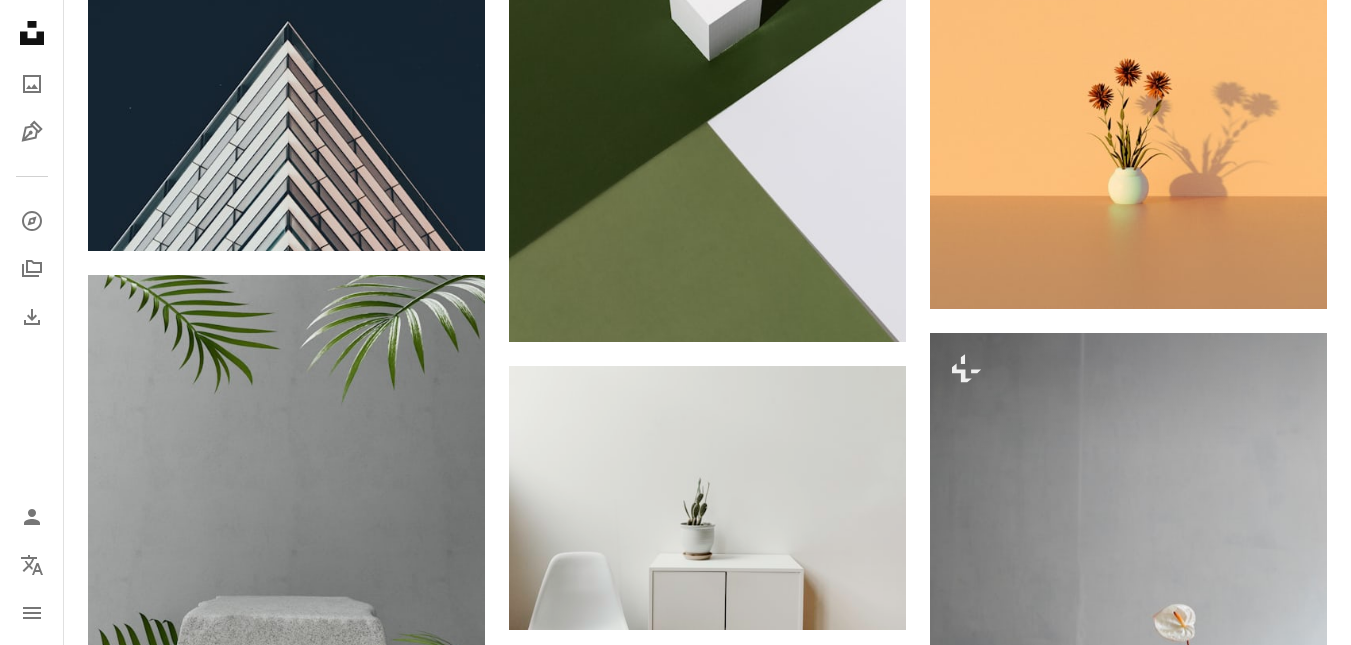 scroll, scrollTop: 621, scrollLeft: 0, axis: vertical 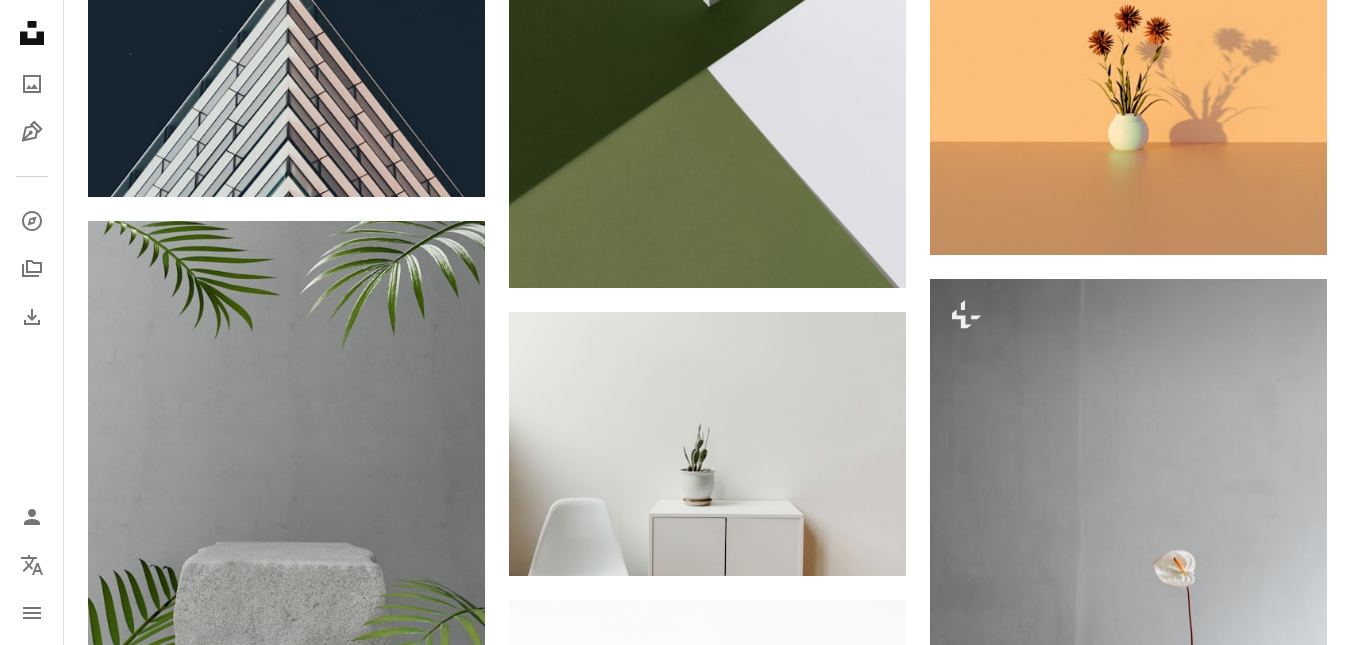 drag, startPoint x: 1350, startPoint y: 188, endPoint x: 1365, endPoint y: 122, distance: 67.68308 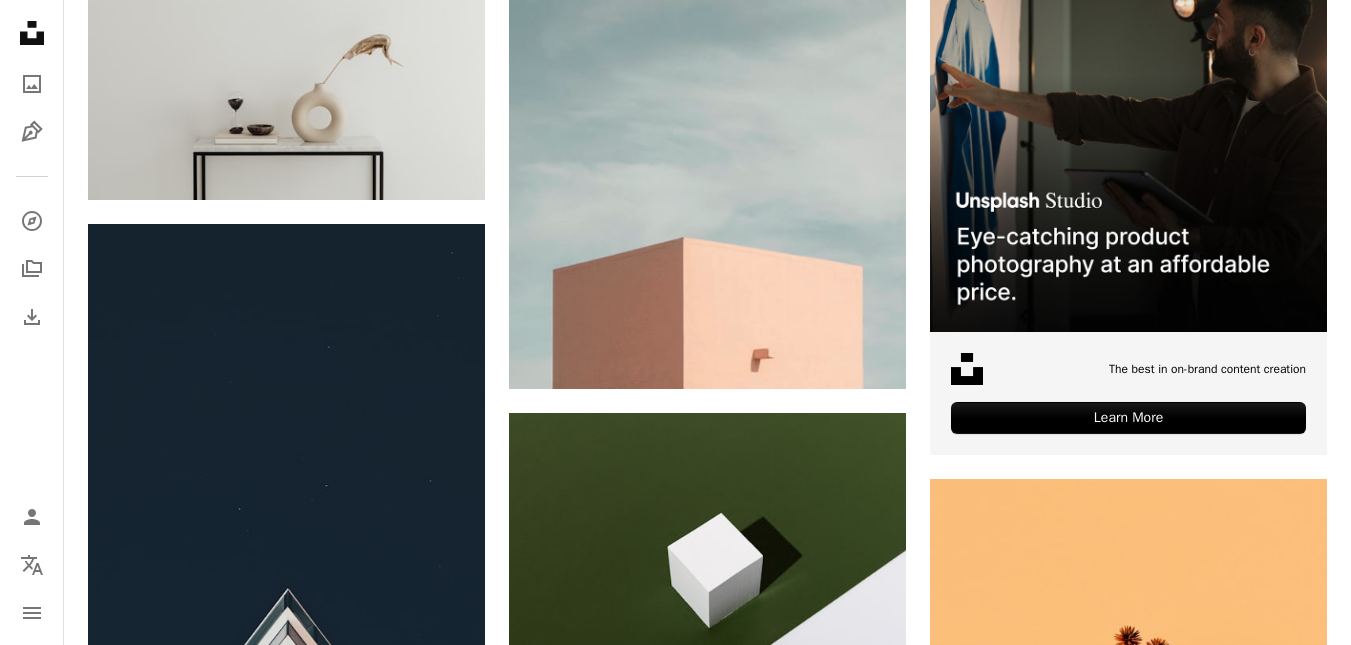 scroll, scrollTop: 0, scrollLeft: 0, axis: both 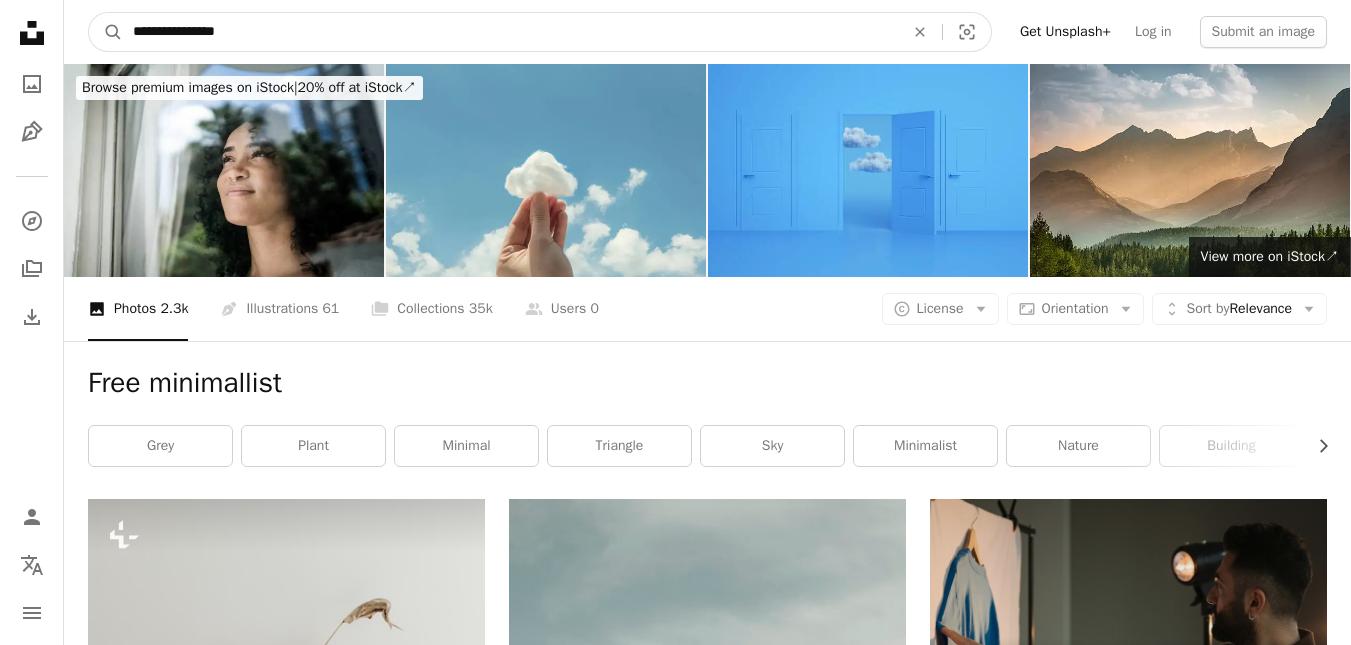 click on "**********" at bounding box center [510, 32] 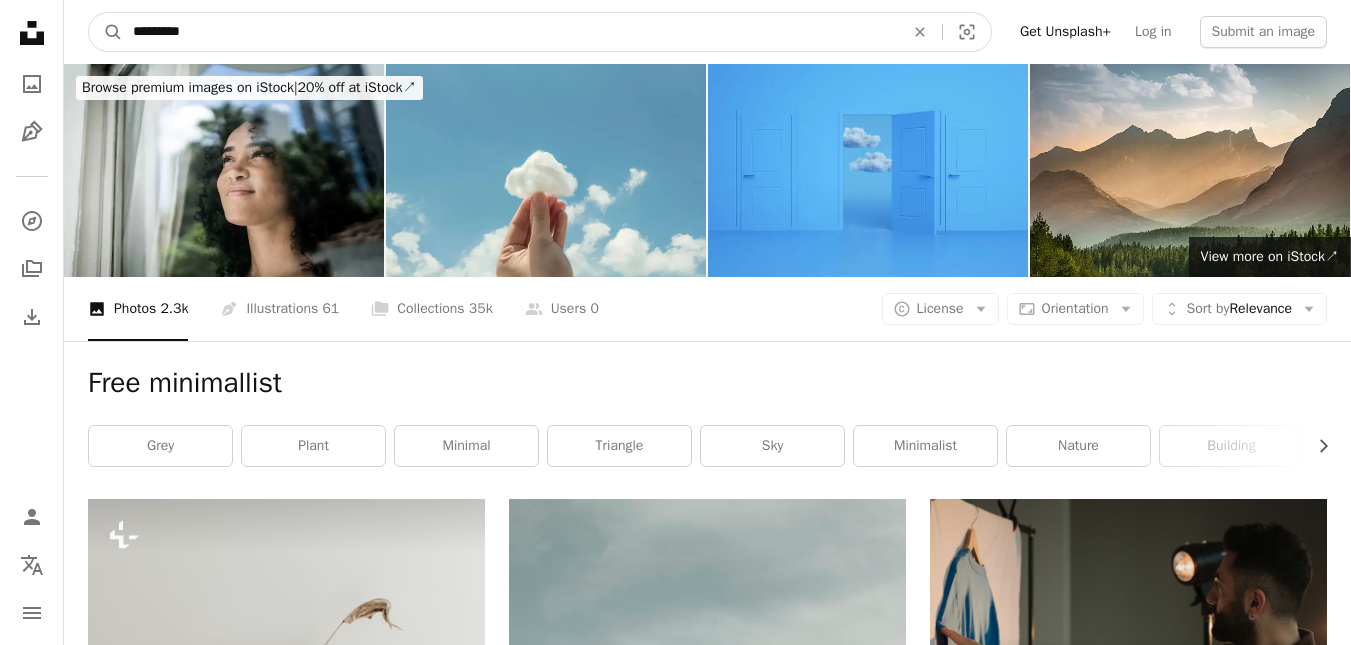 type on "**********" 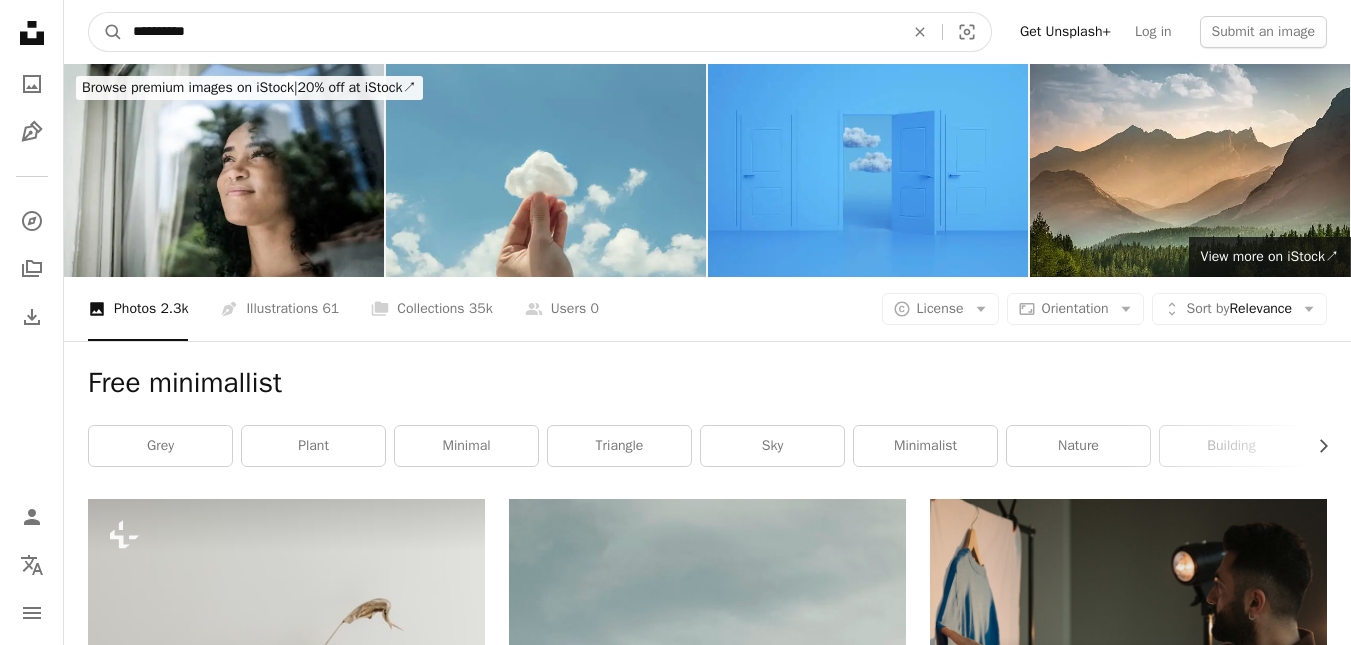 click on "A magnifying glass" at bounding box center (106, 32) 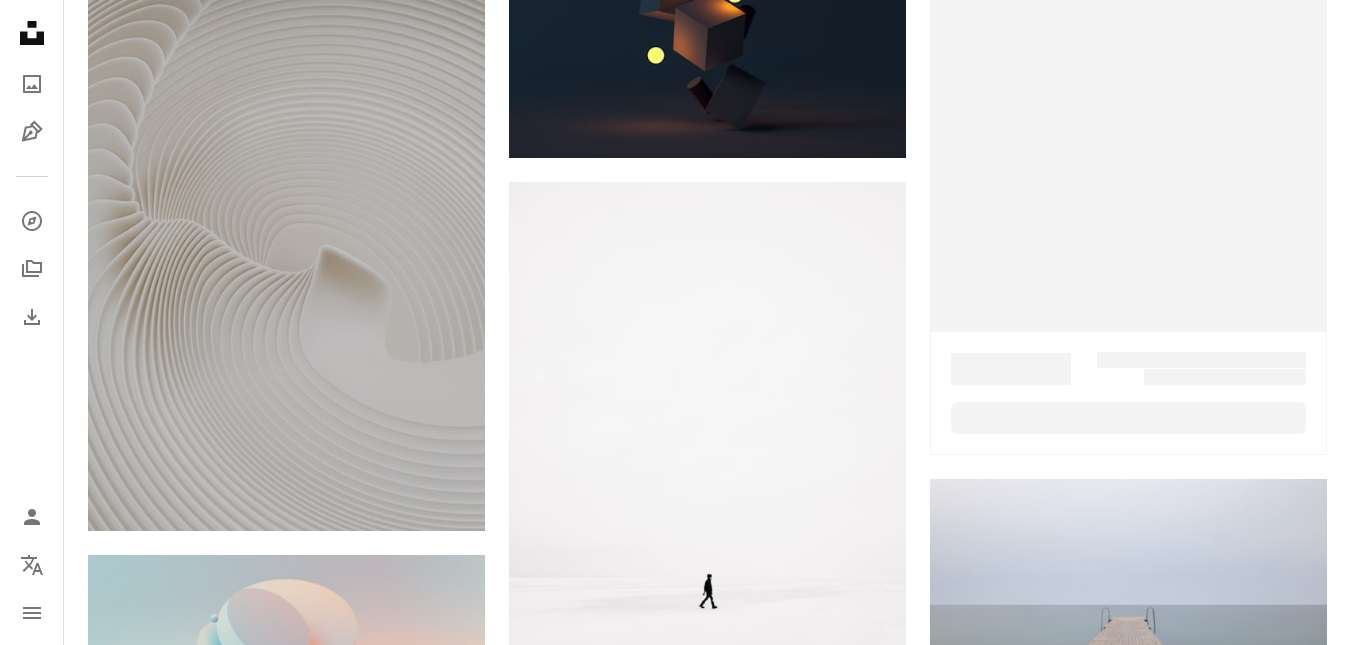scroll, scrollTop: 752, scrollLeft: 0, axis: vertical 